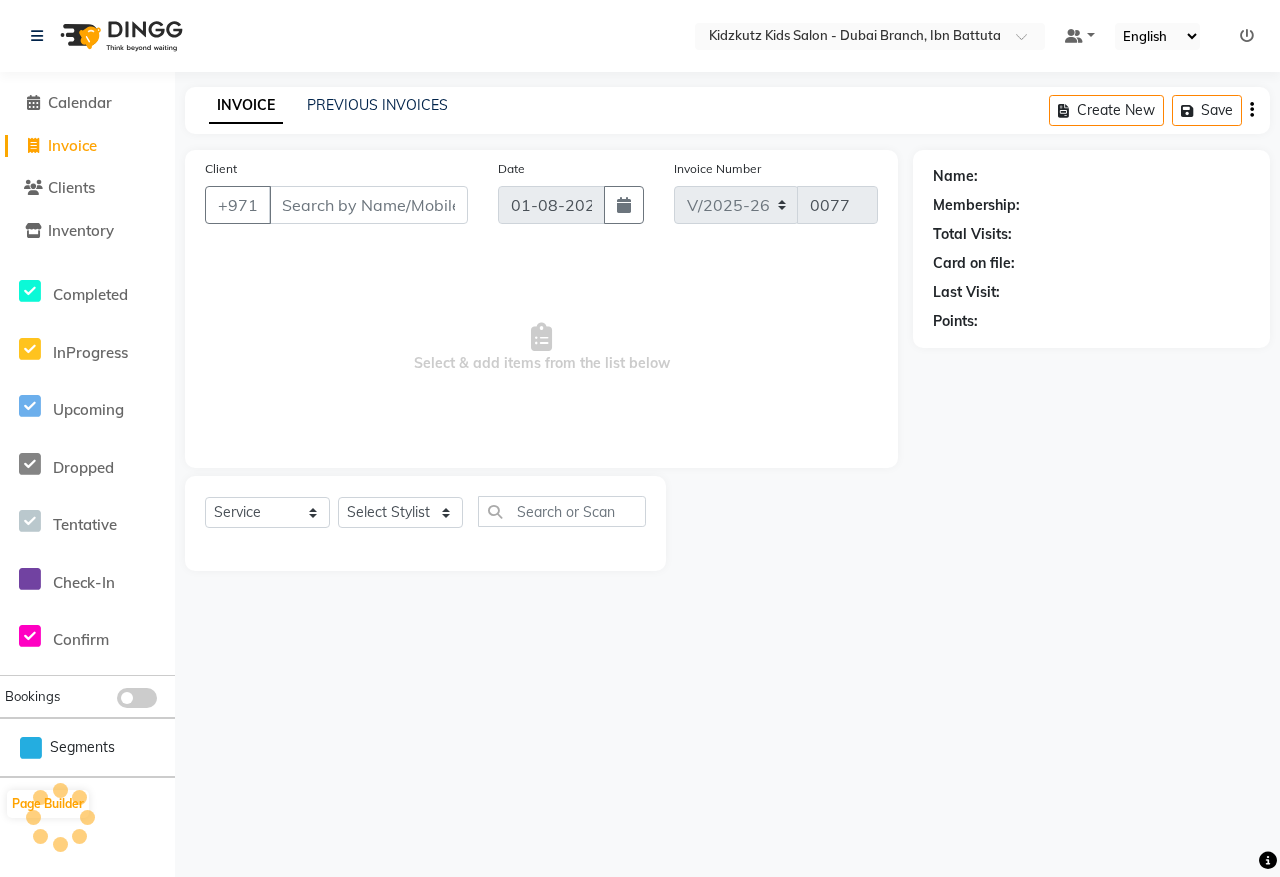 select on "8554" 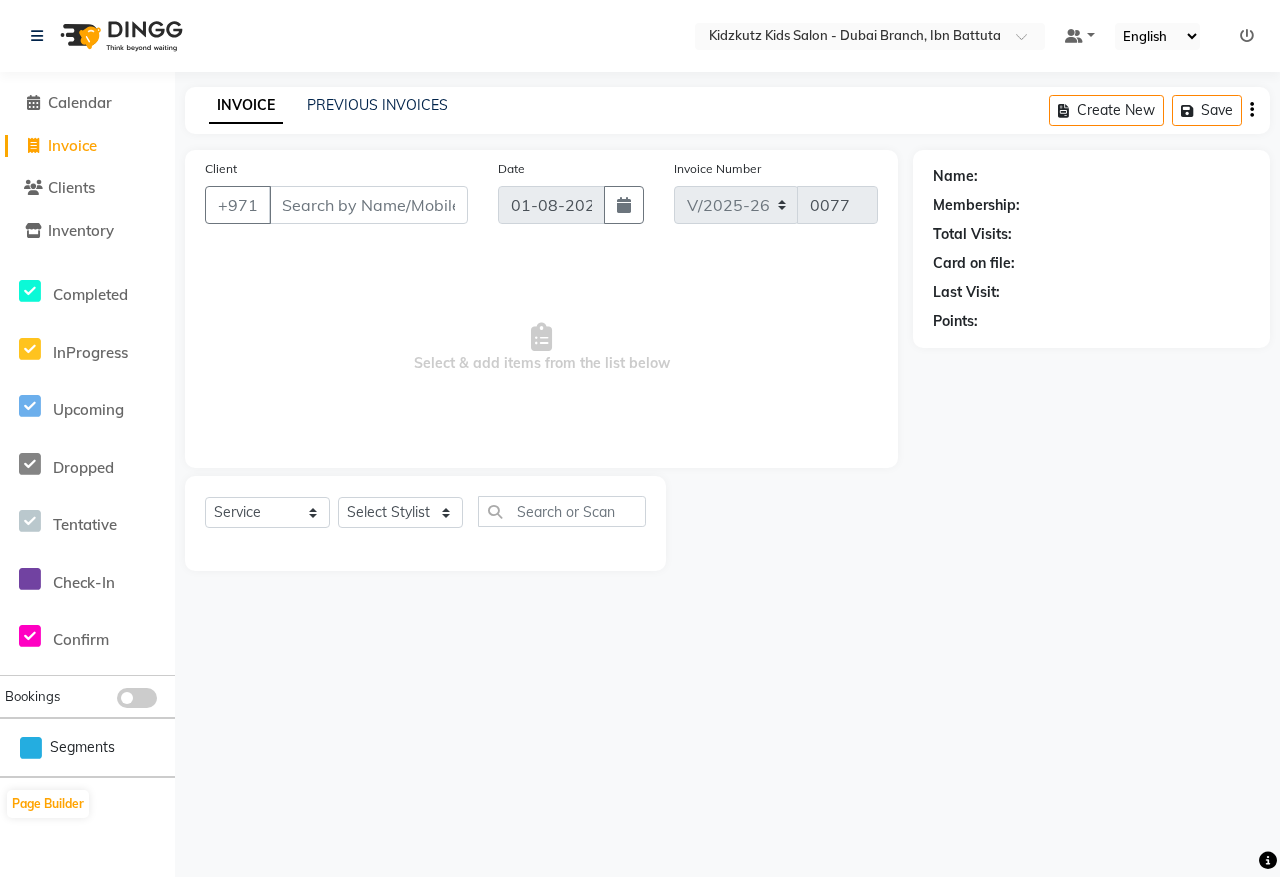 click on "Client" at bounding box center (368, 205) 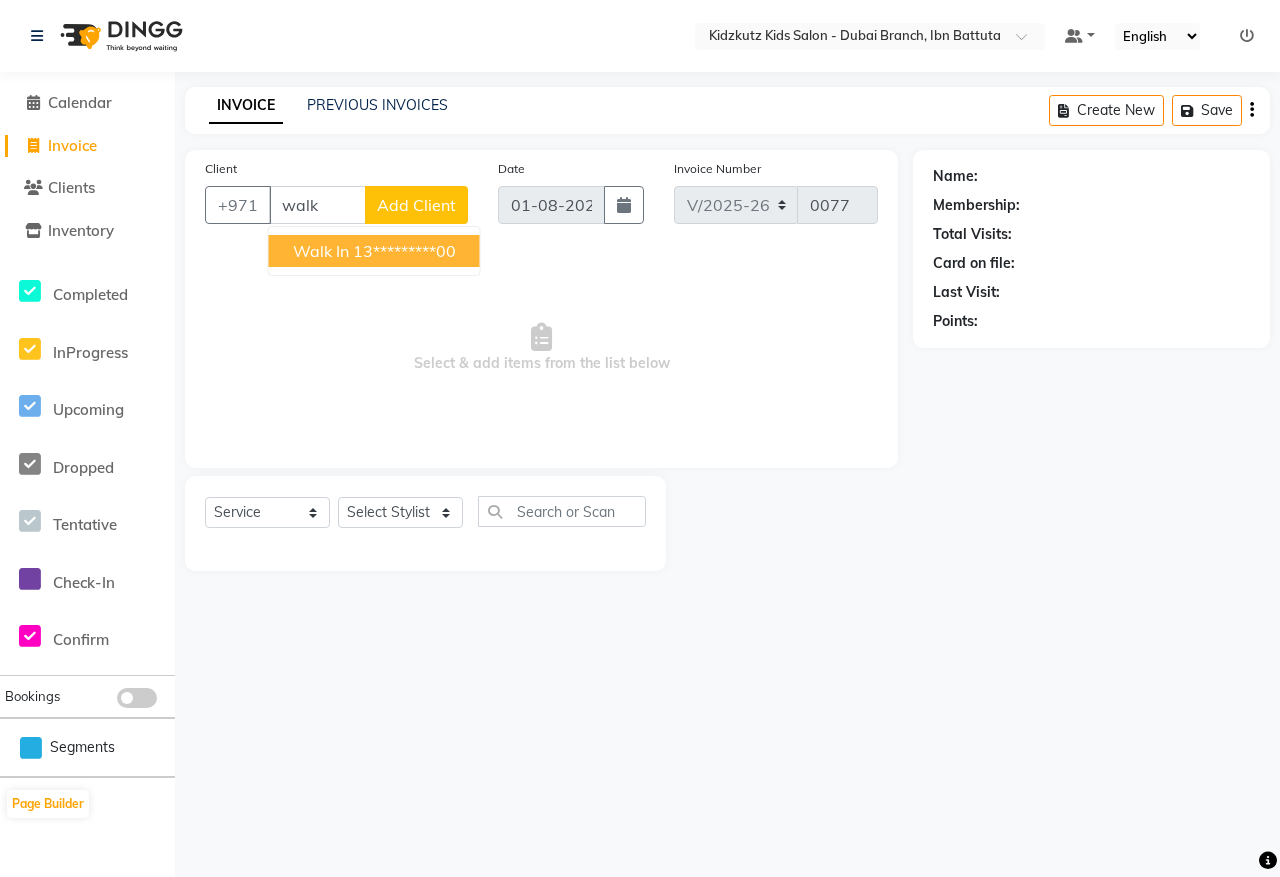 click on "13*********00" at bounding box center (404, 251) 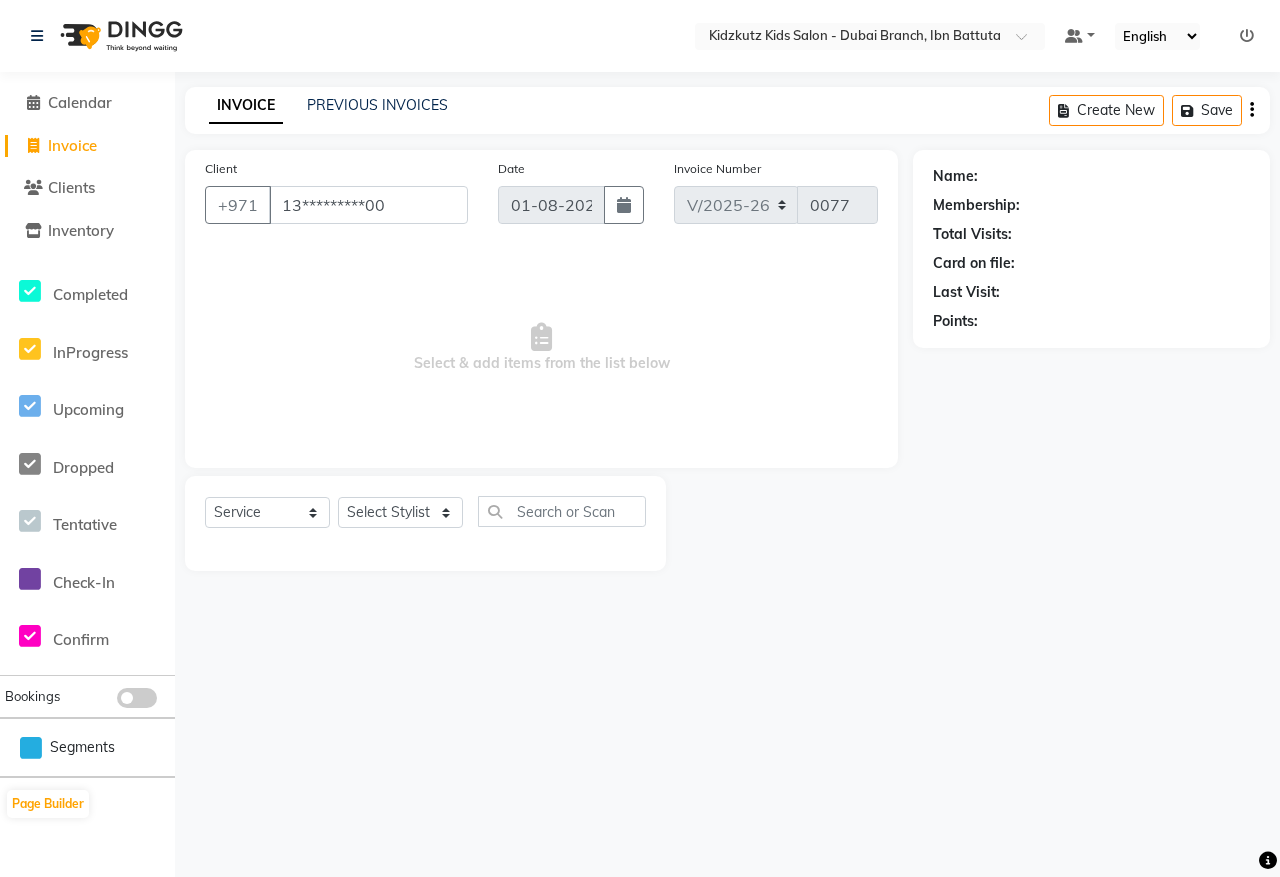 type on "13*********00" 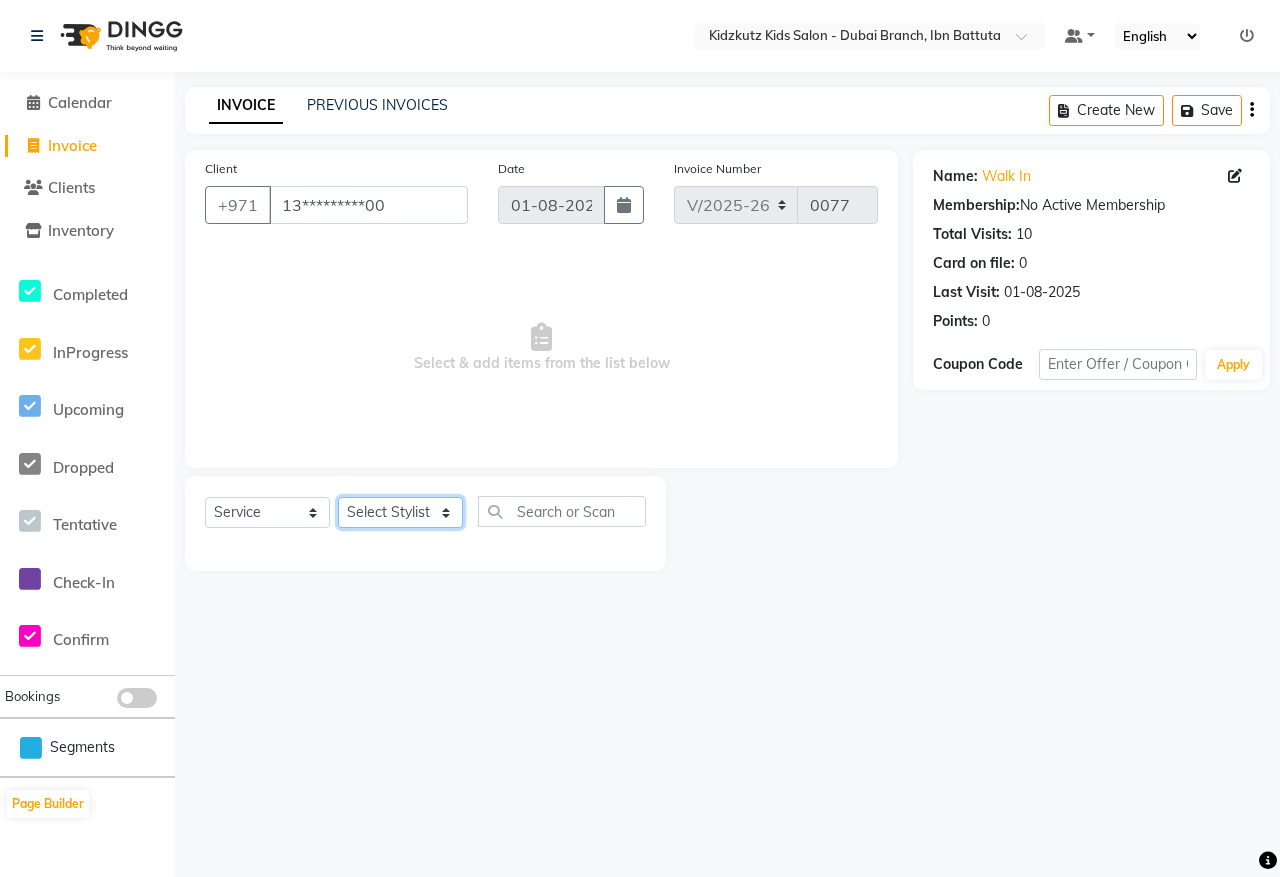 click on "Select Stylist Aris Barber6 Chami Mr. Marwan Sales Sarah Victor Willy" 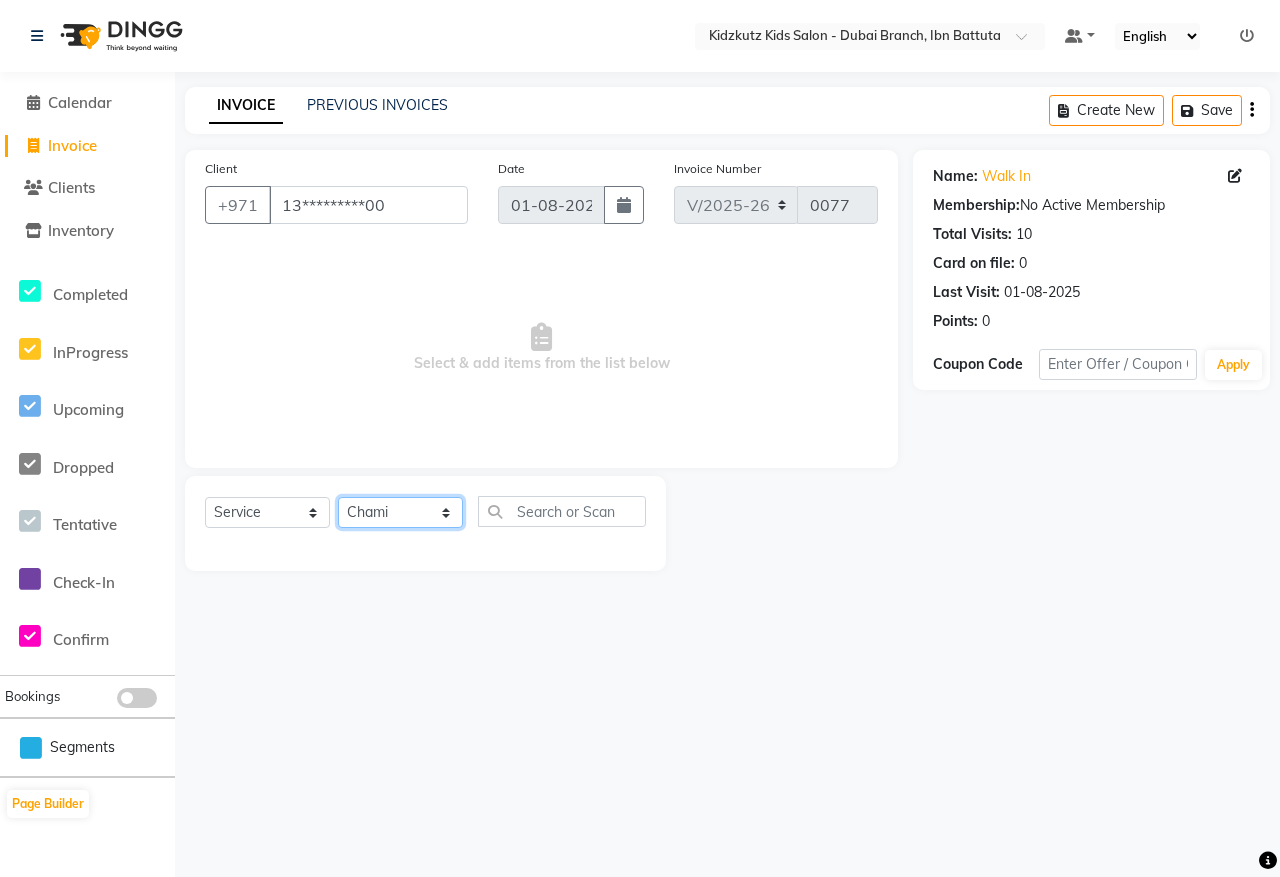click on "Select Stylist Aris Barber6 Chami Mr. Marwan Sales Sarah Victor Willy" 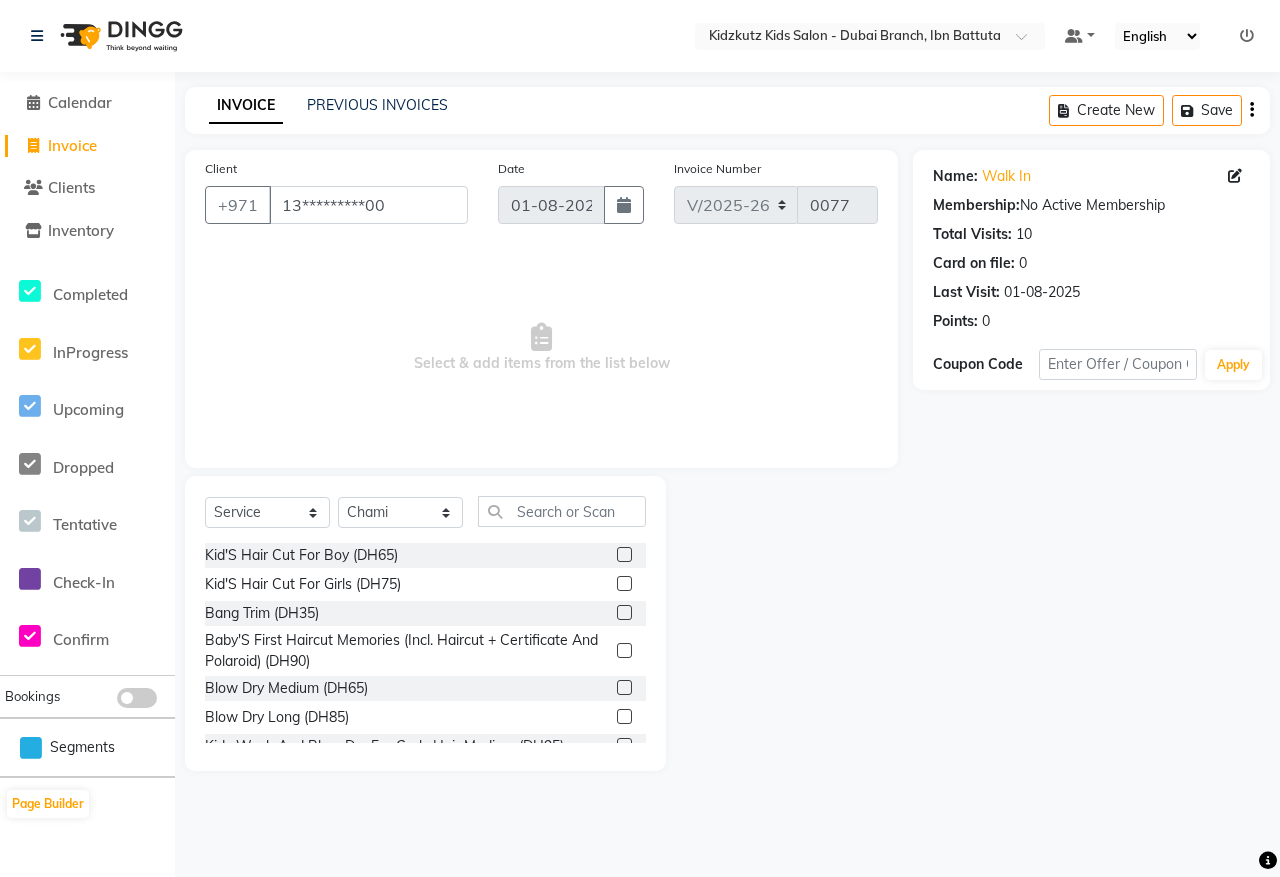 click 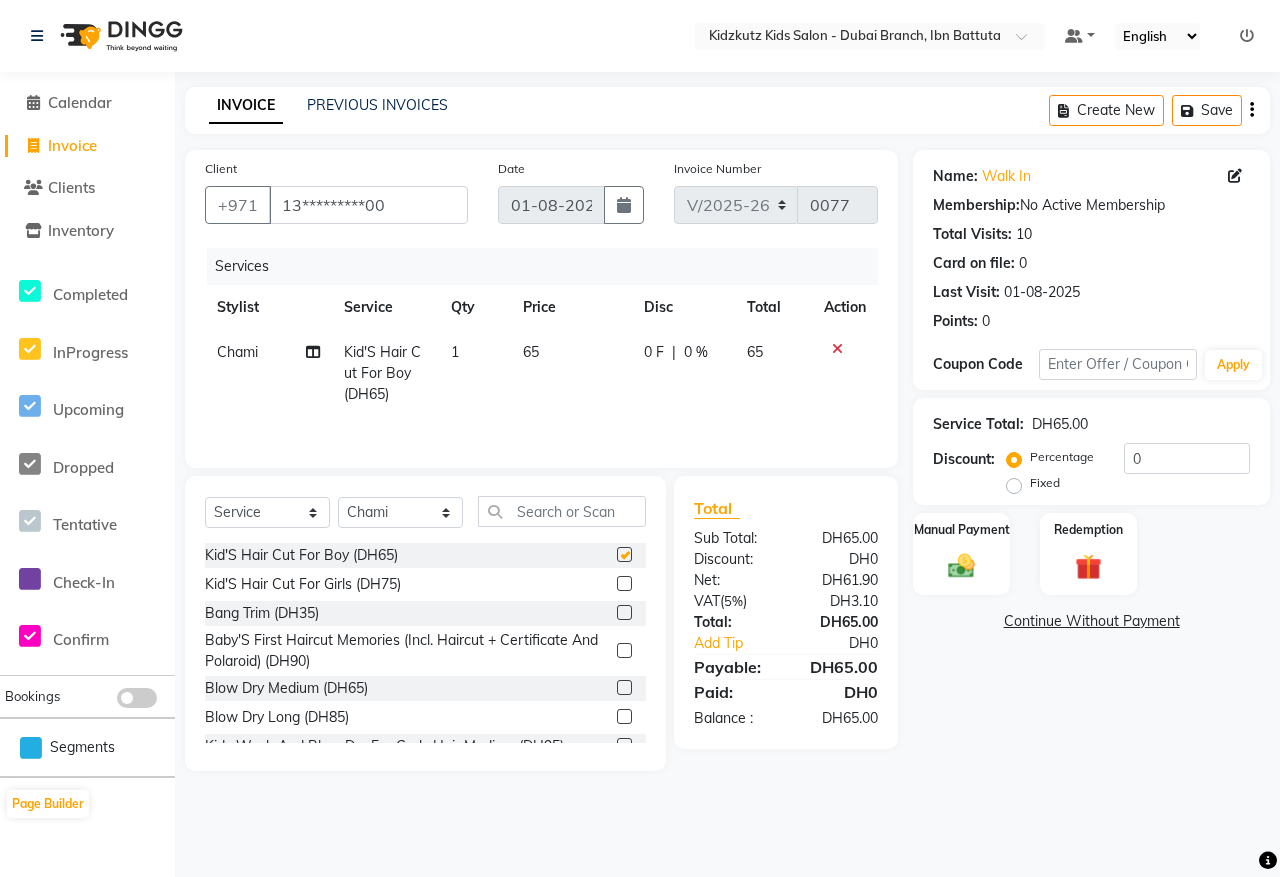 checkbox on "false" 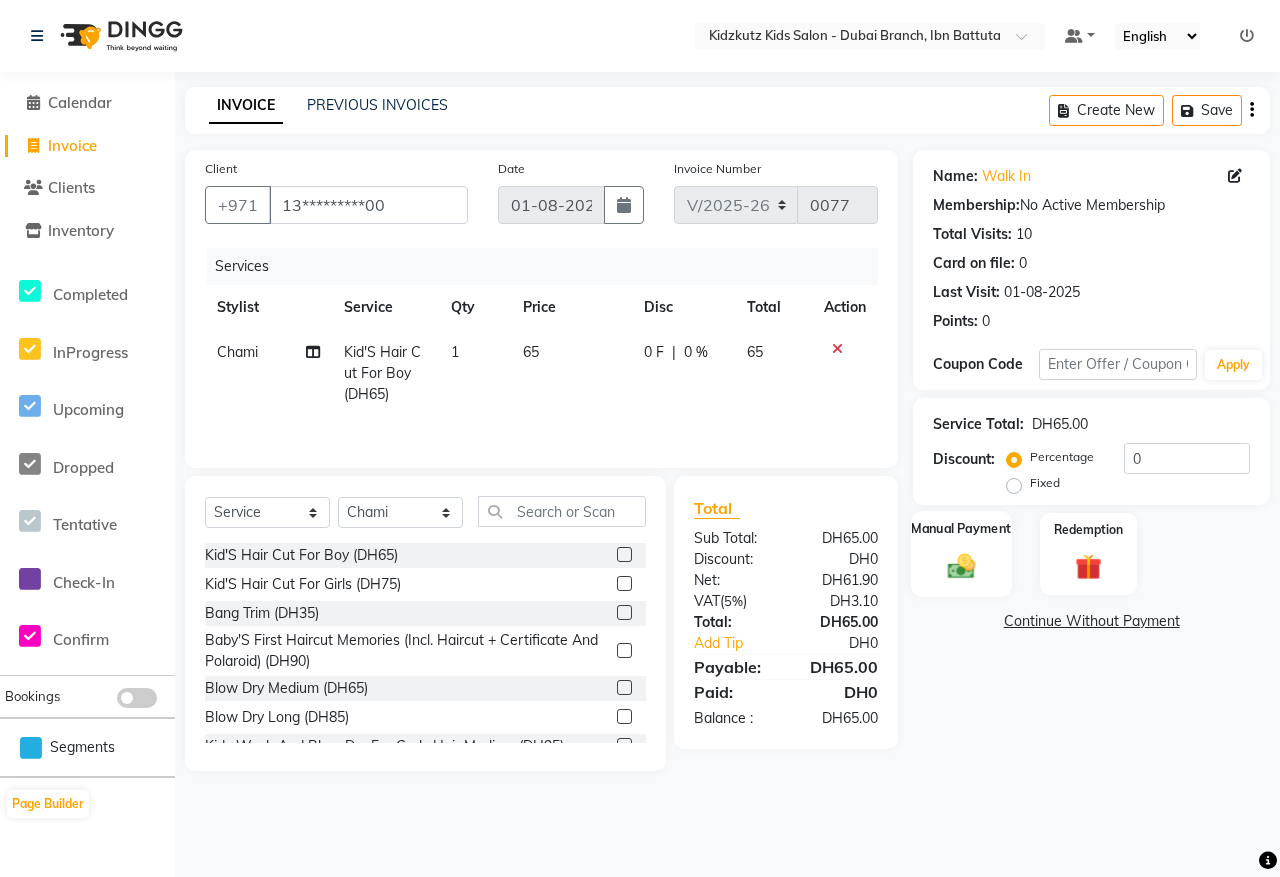 click 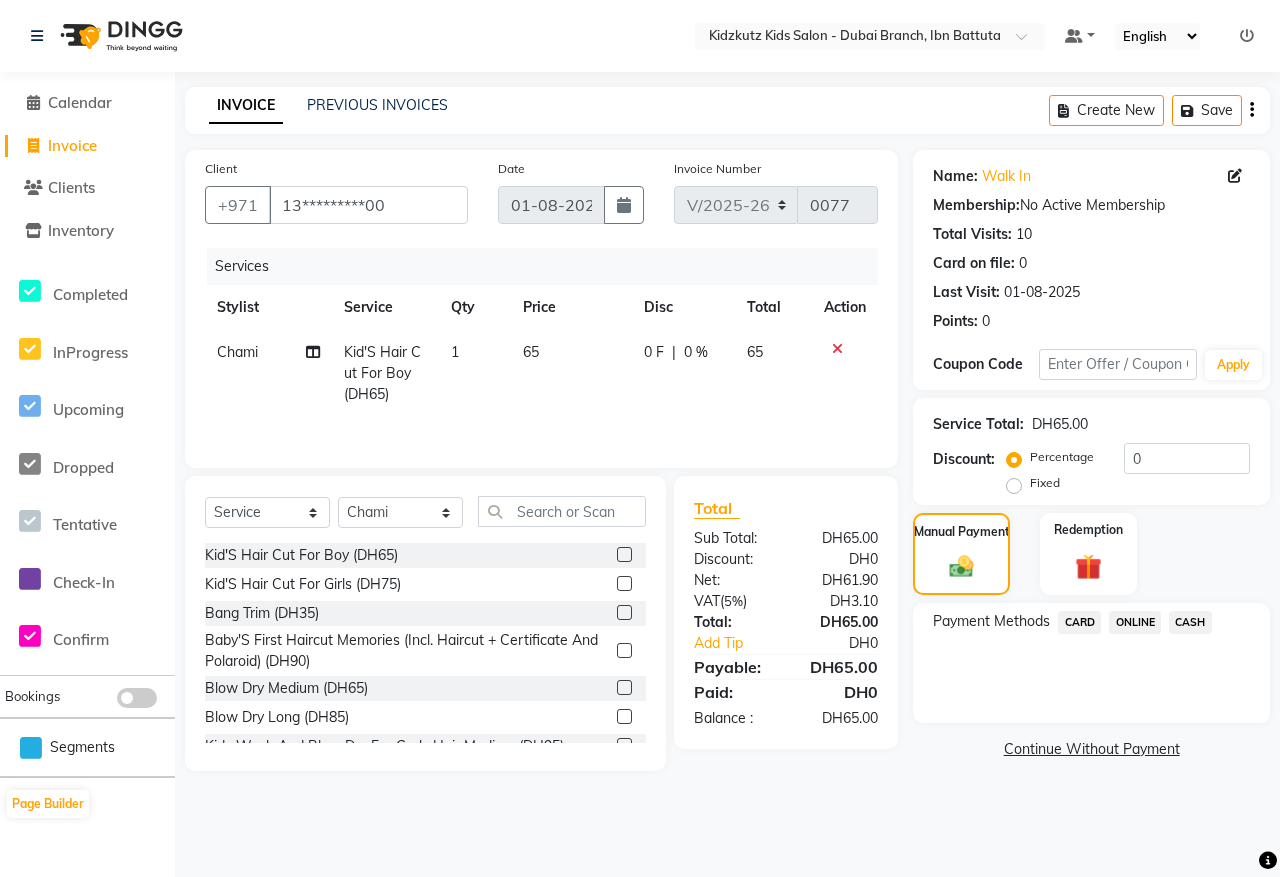 click on "CASH" 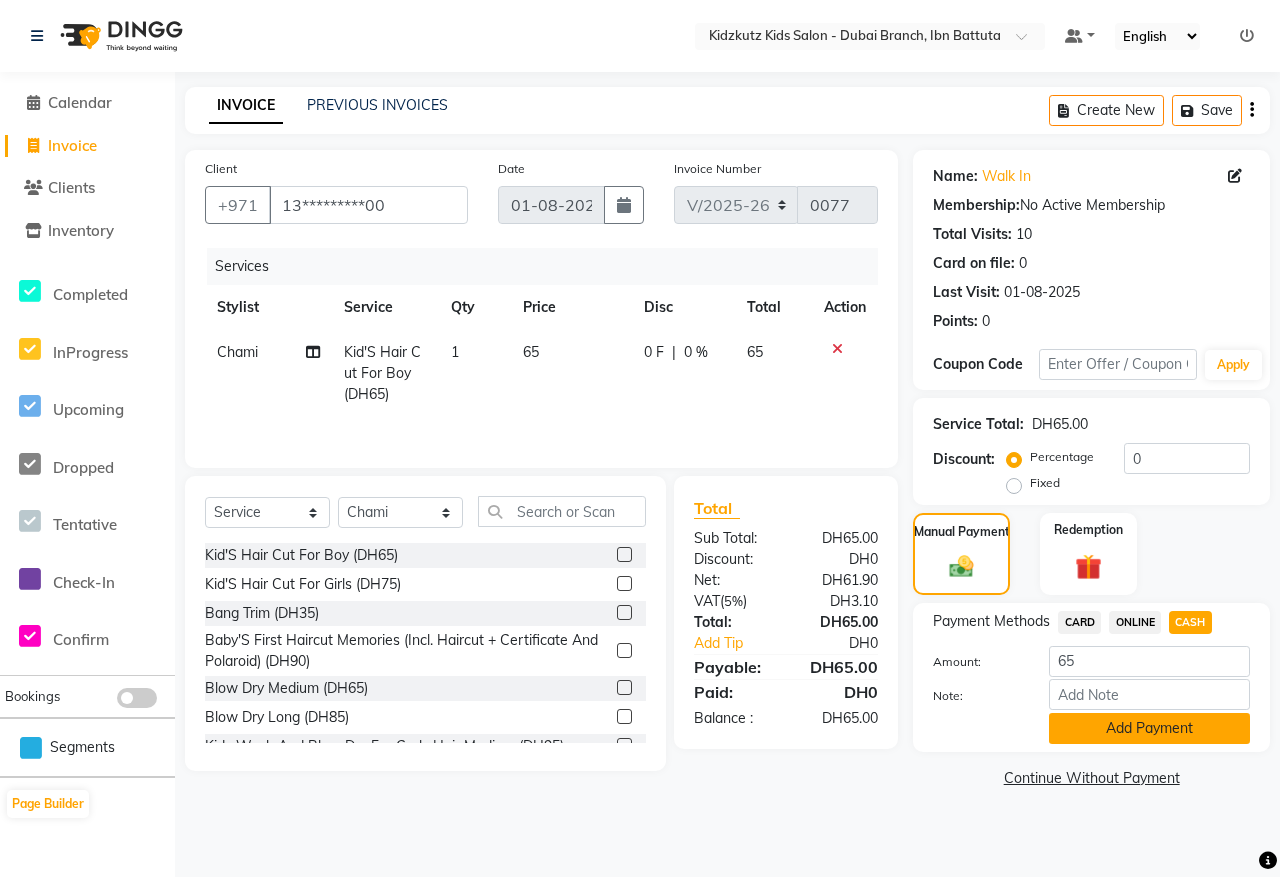 click on "Add Payment" 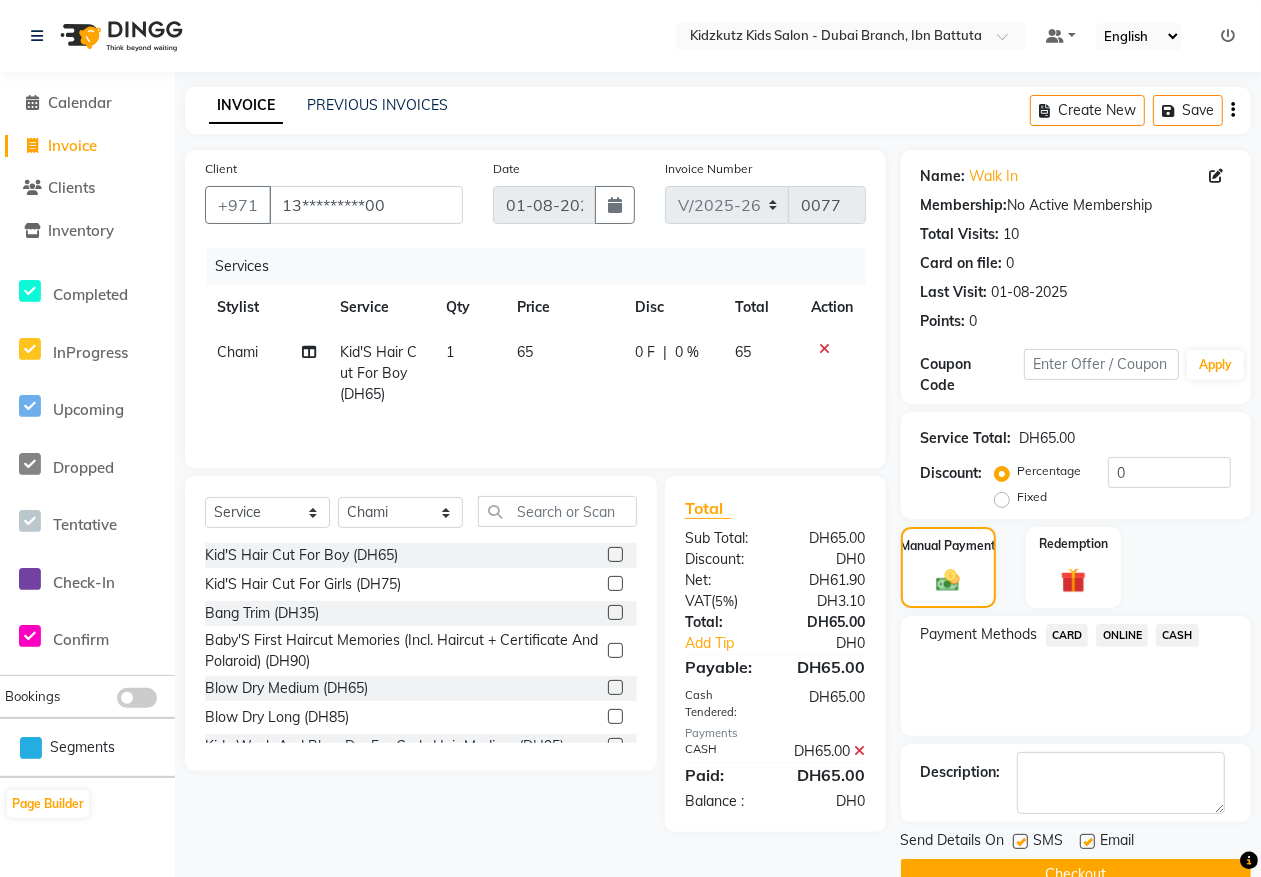 click on "Checkout" 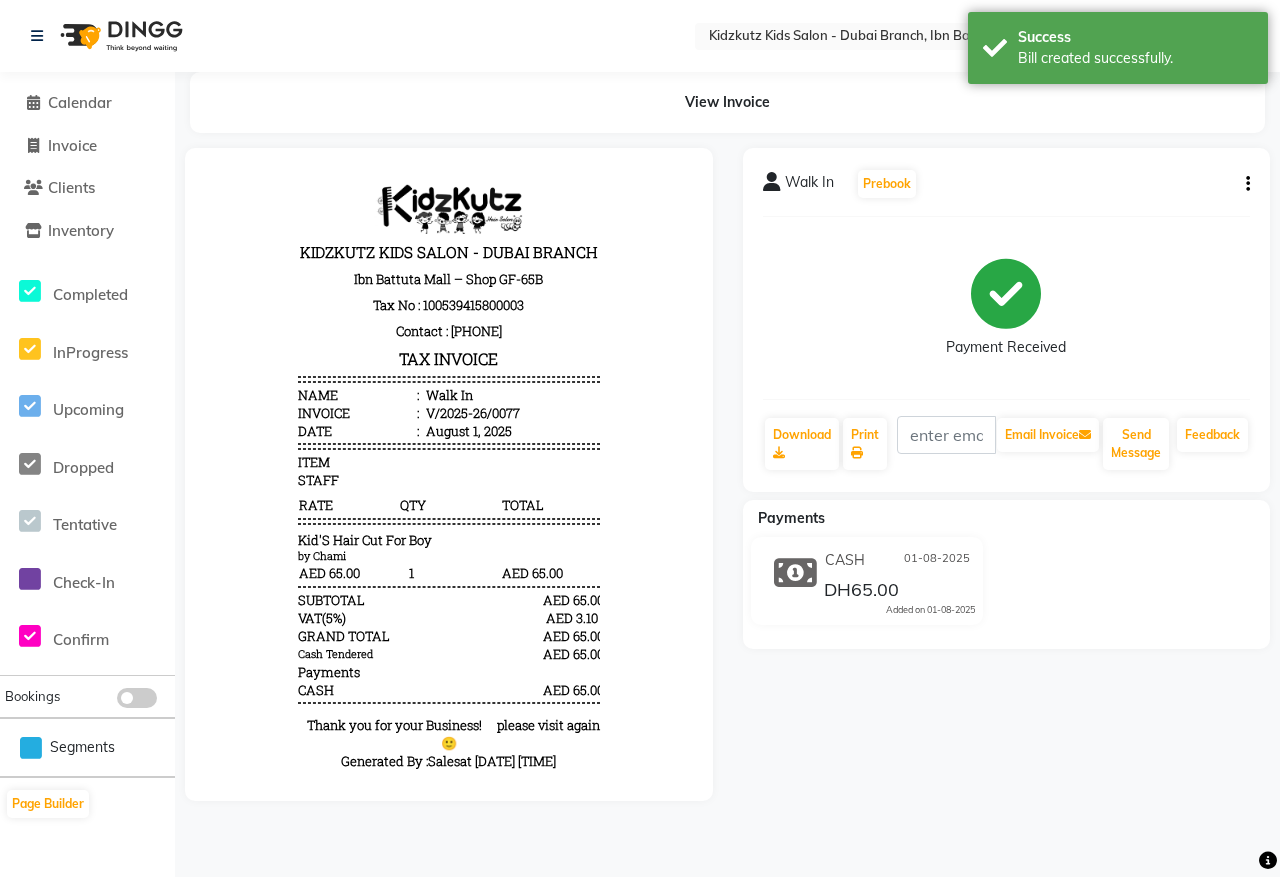 scroll, scrollTop: 0, scrollLeft: 0, axis: both 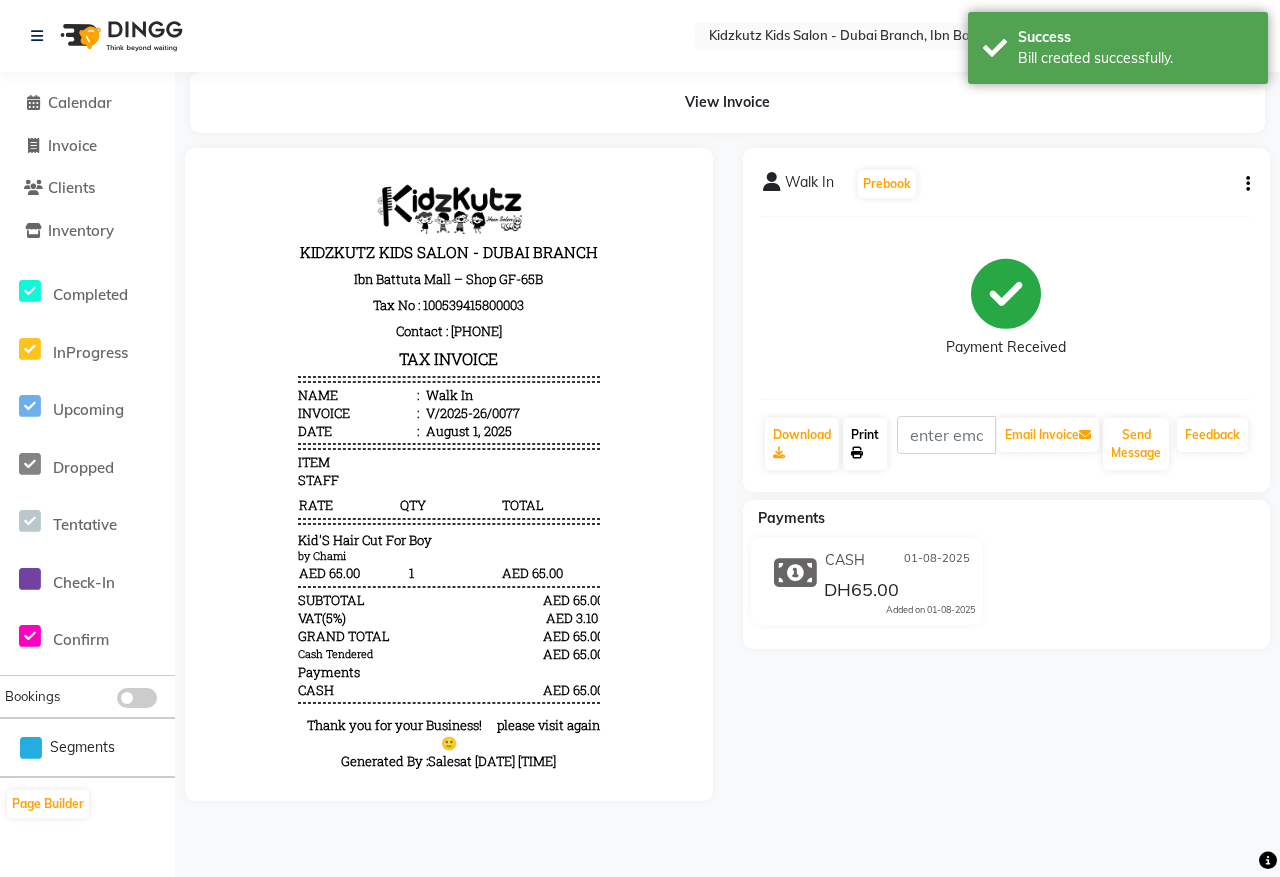 click on "Print" 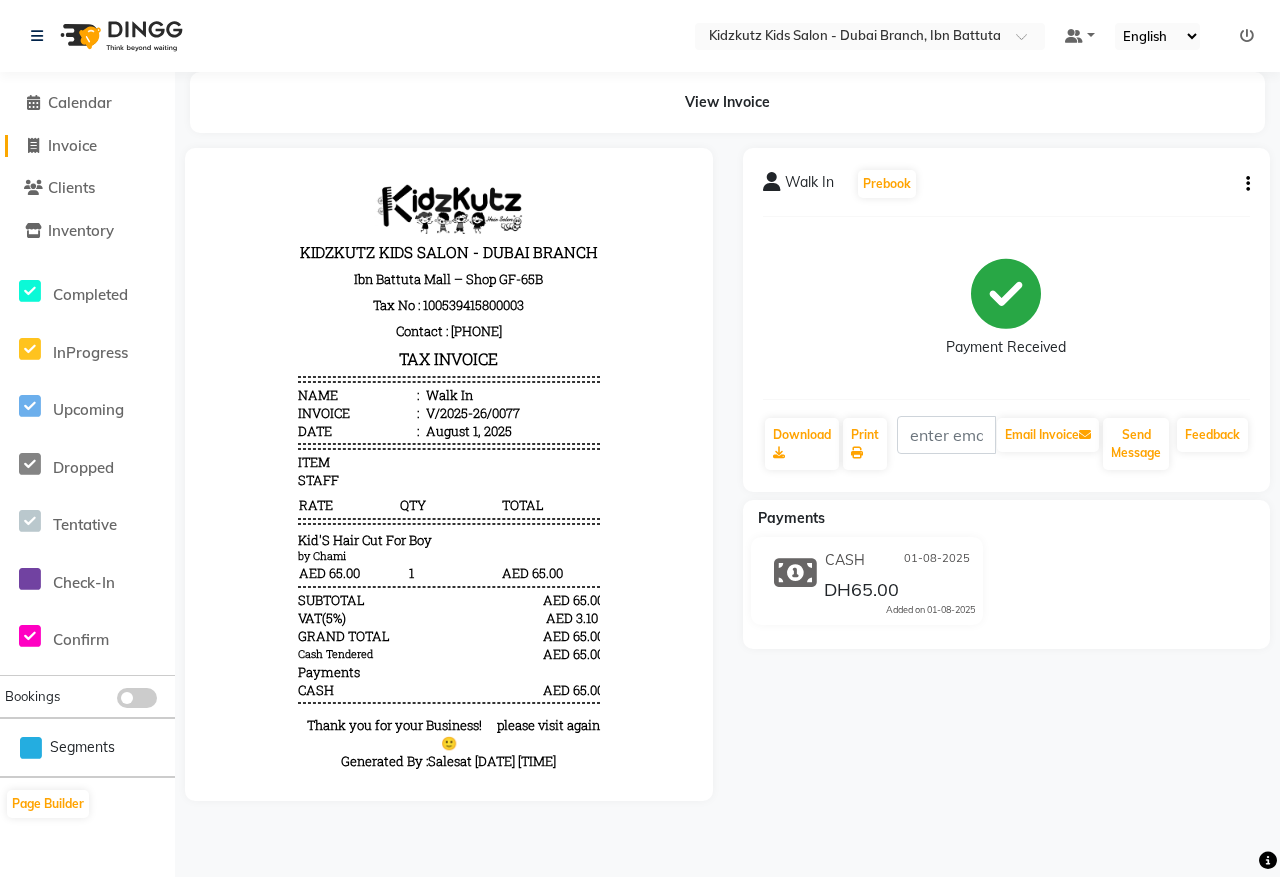 click on "Invoice" 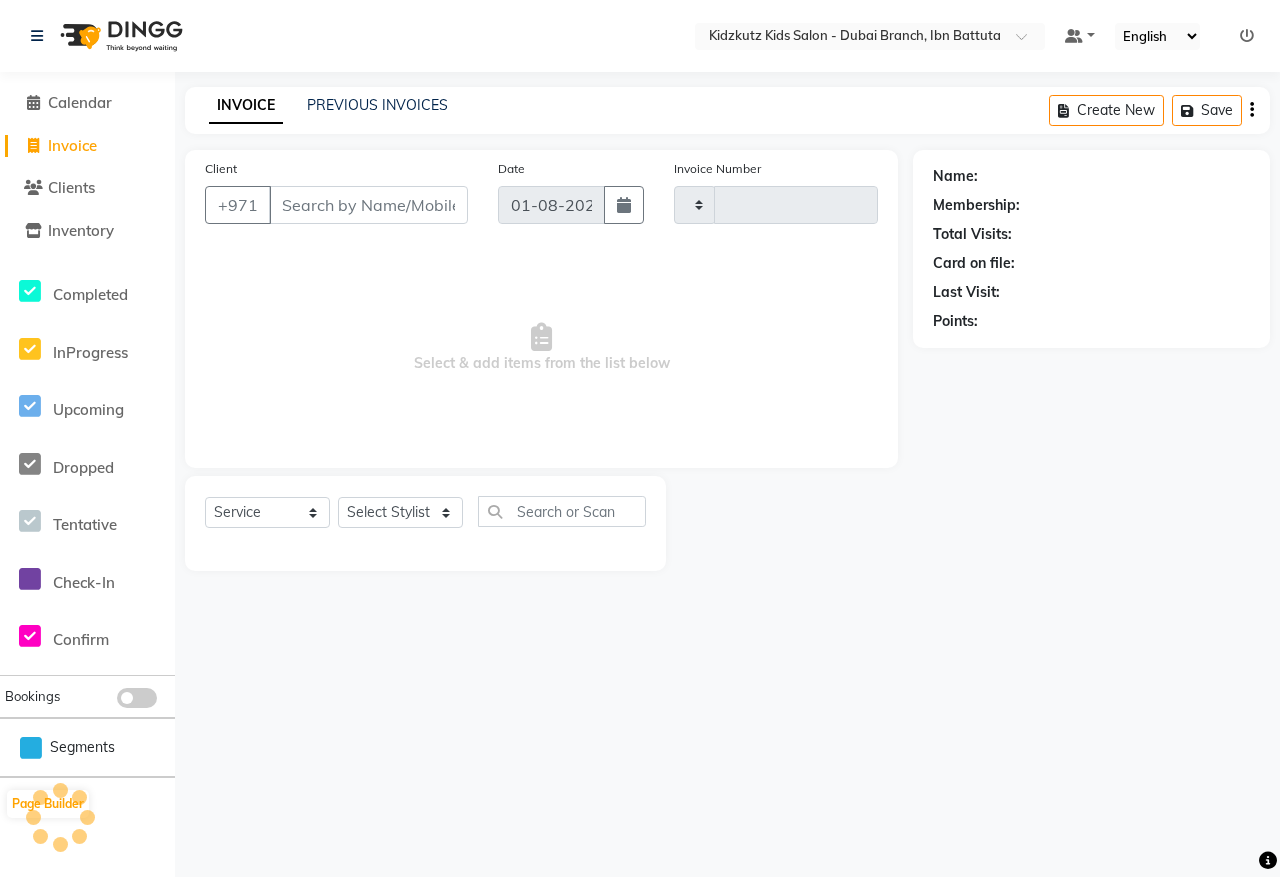 type on "0078" 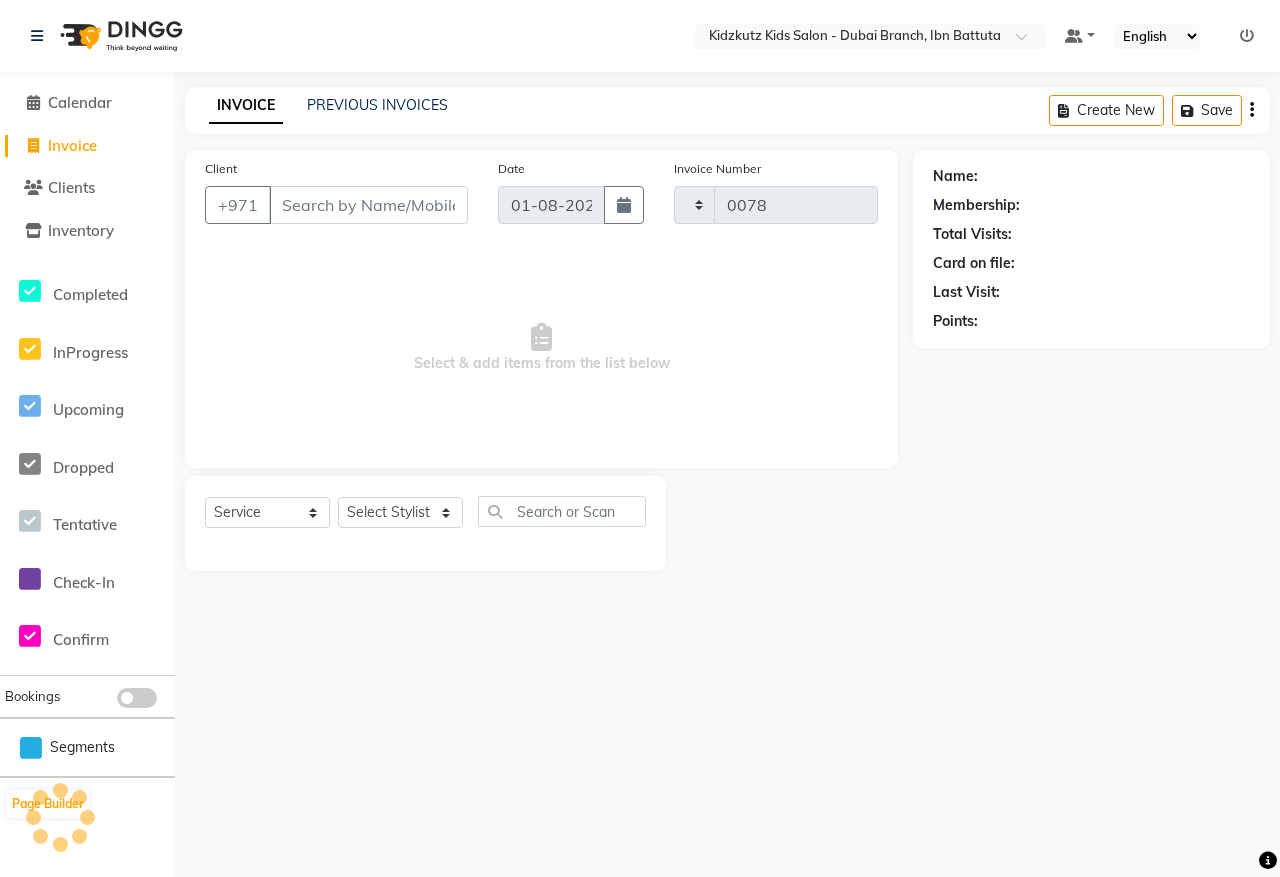 select on "8554" 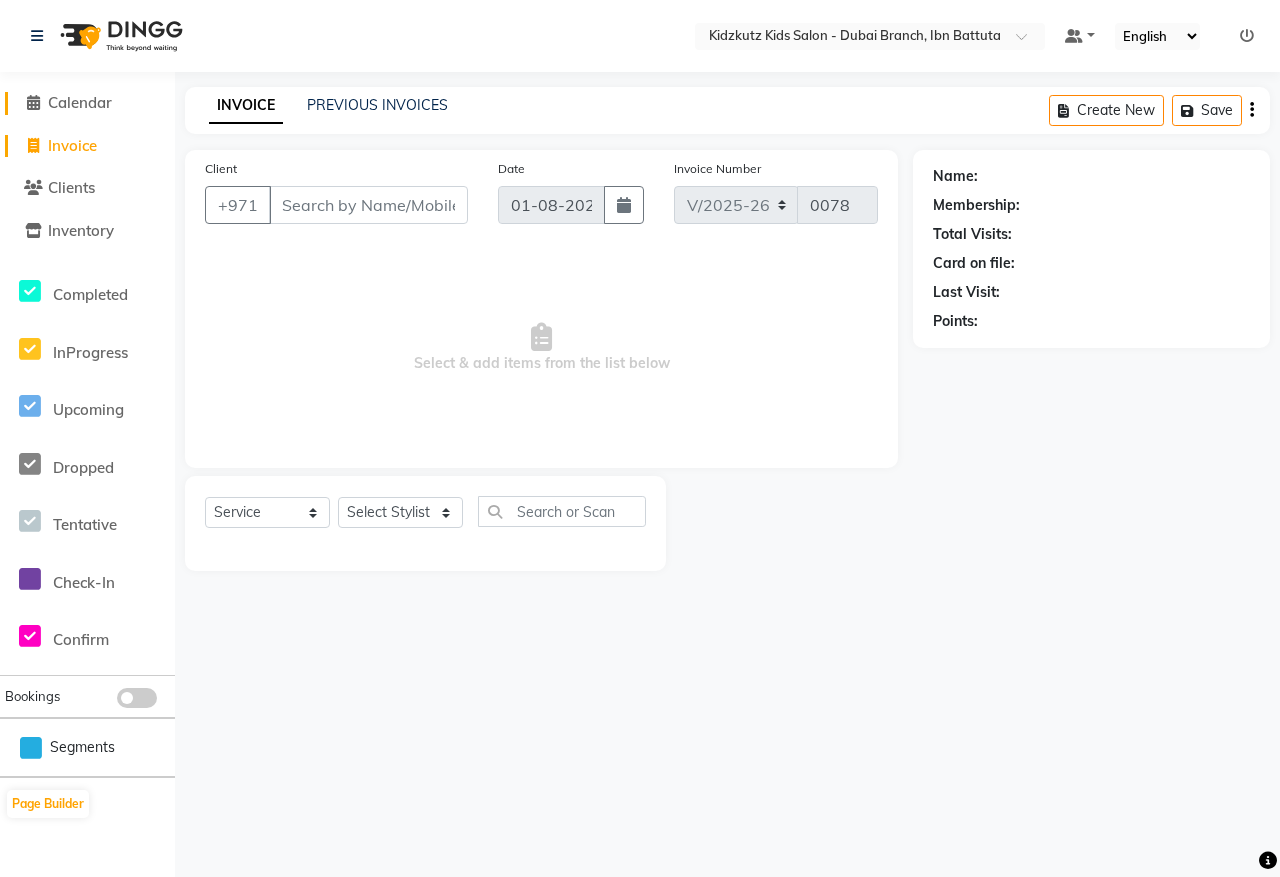 click on "Calendar" 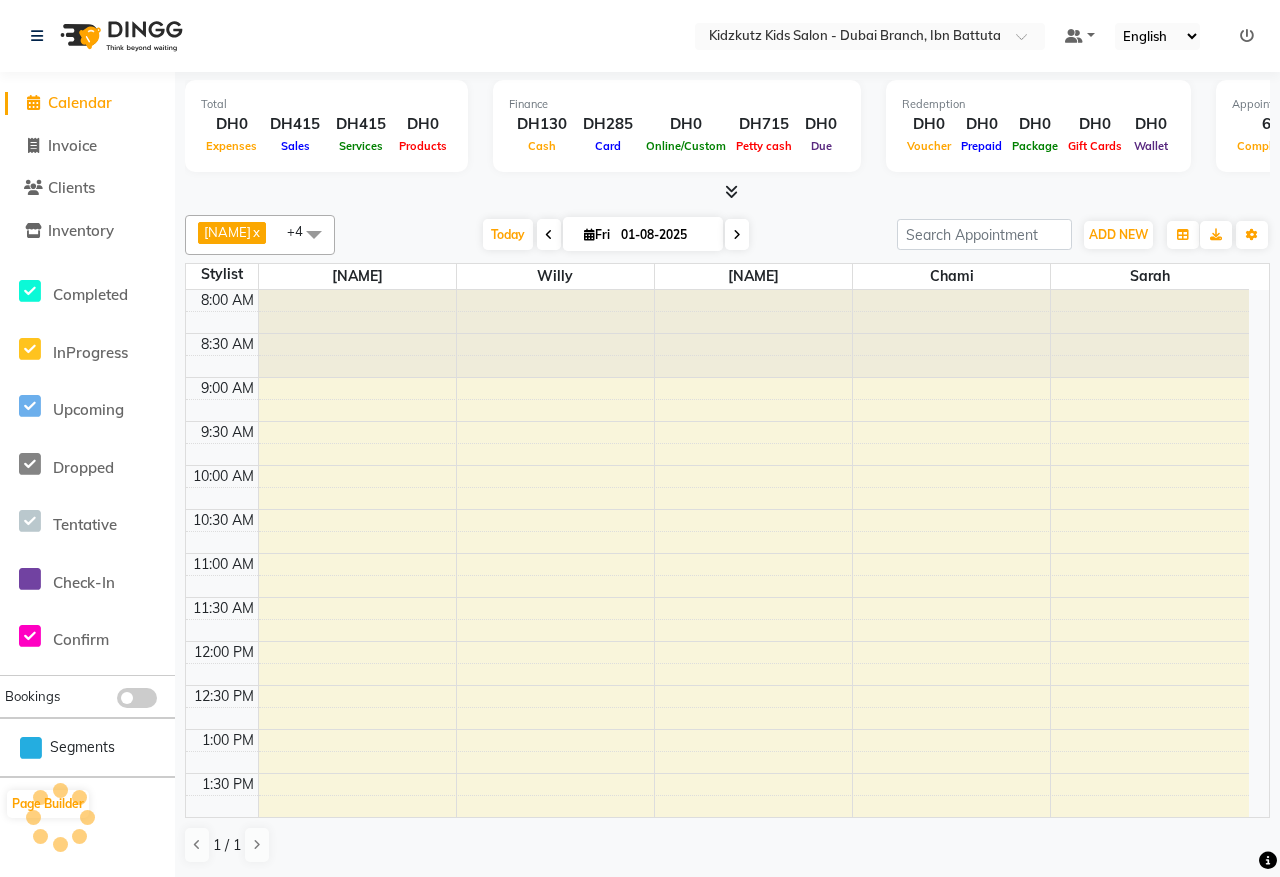 scroll, scrollTop: 0, scrollLeft: 0, axis: both 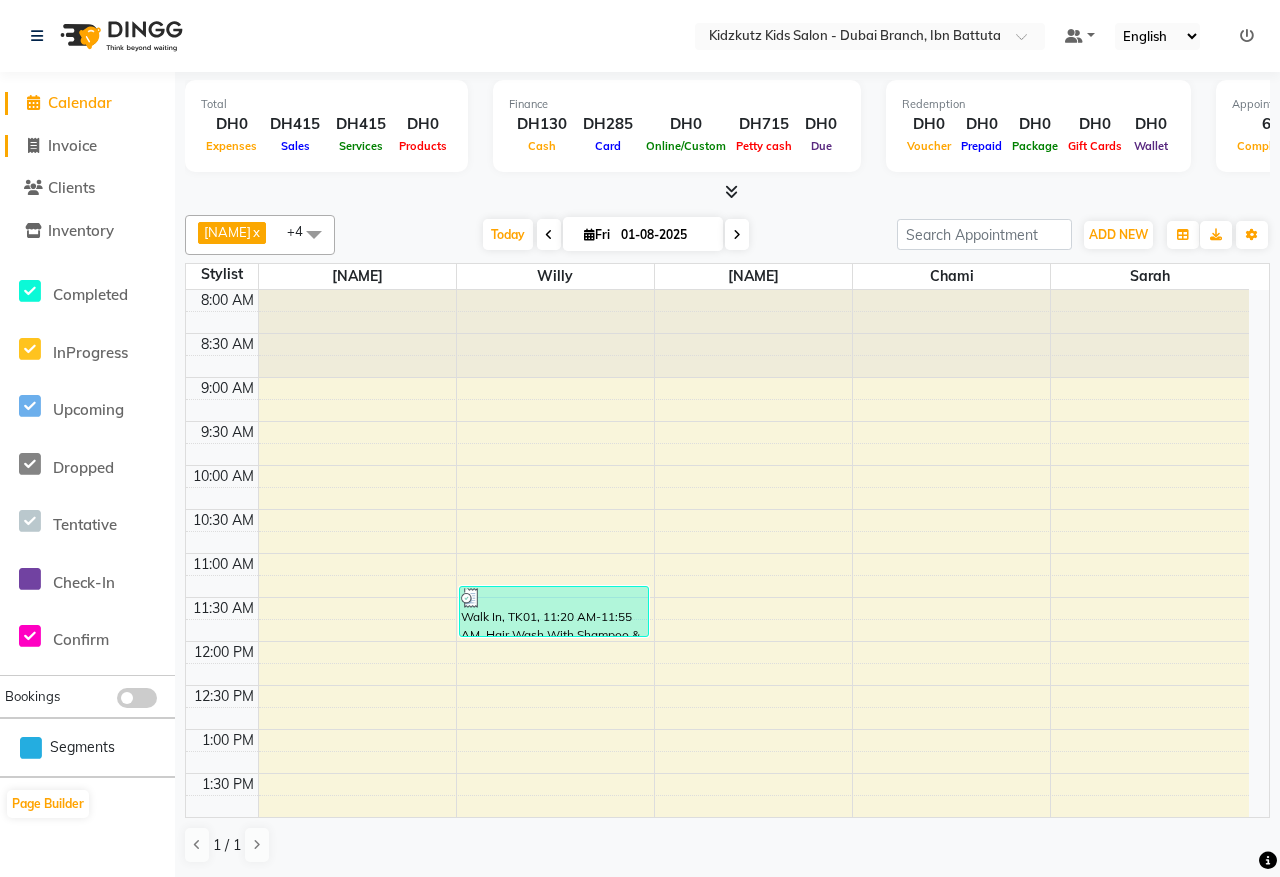 click on "Invoice" 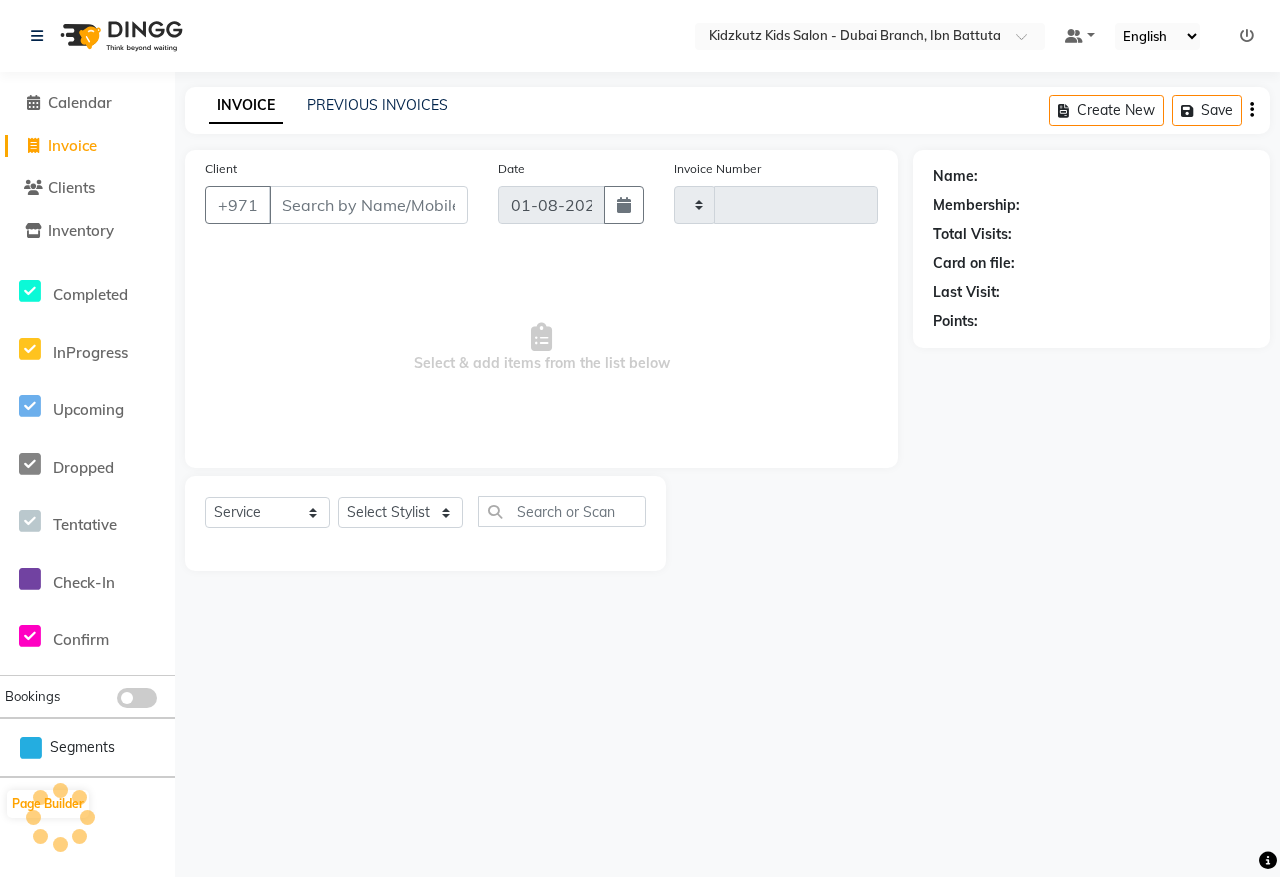 type on "0078" 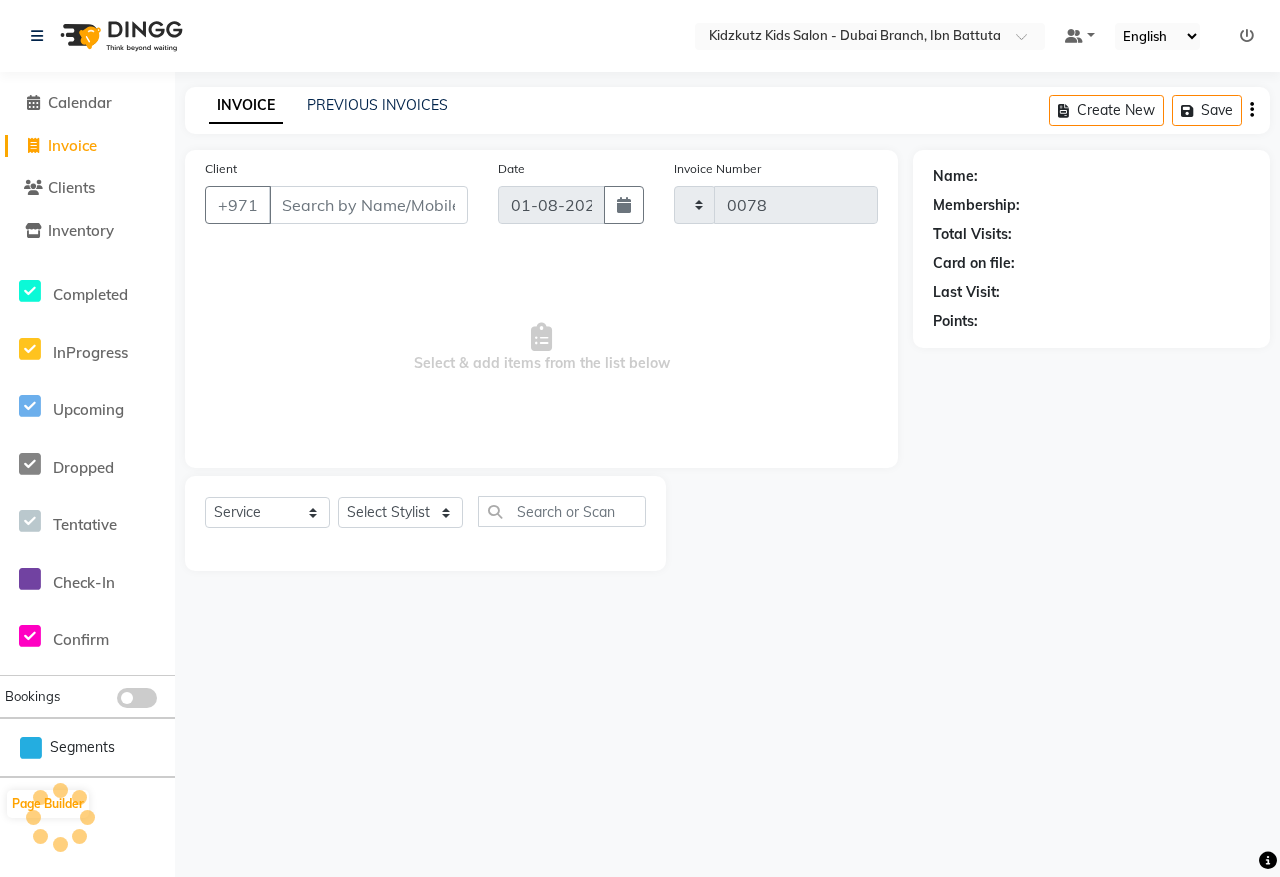 select on "8554" 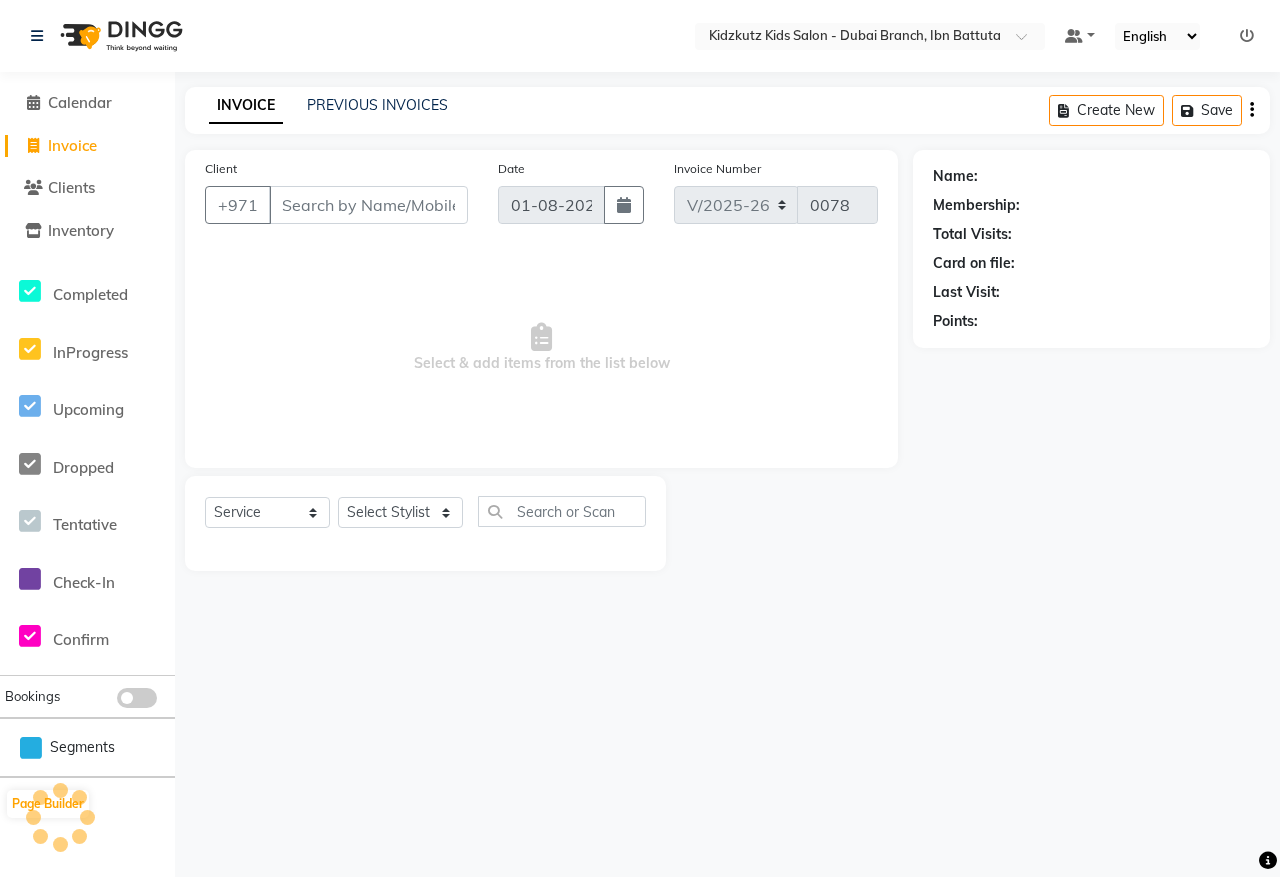 click on "Client" at bounding box center [368, 205] 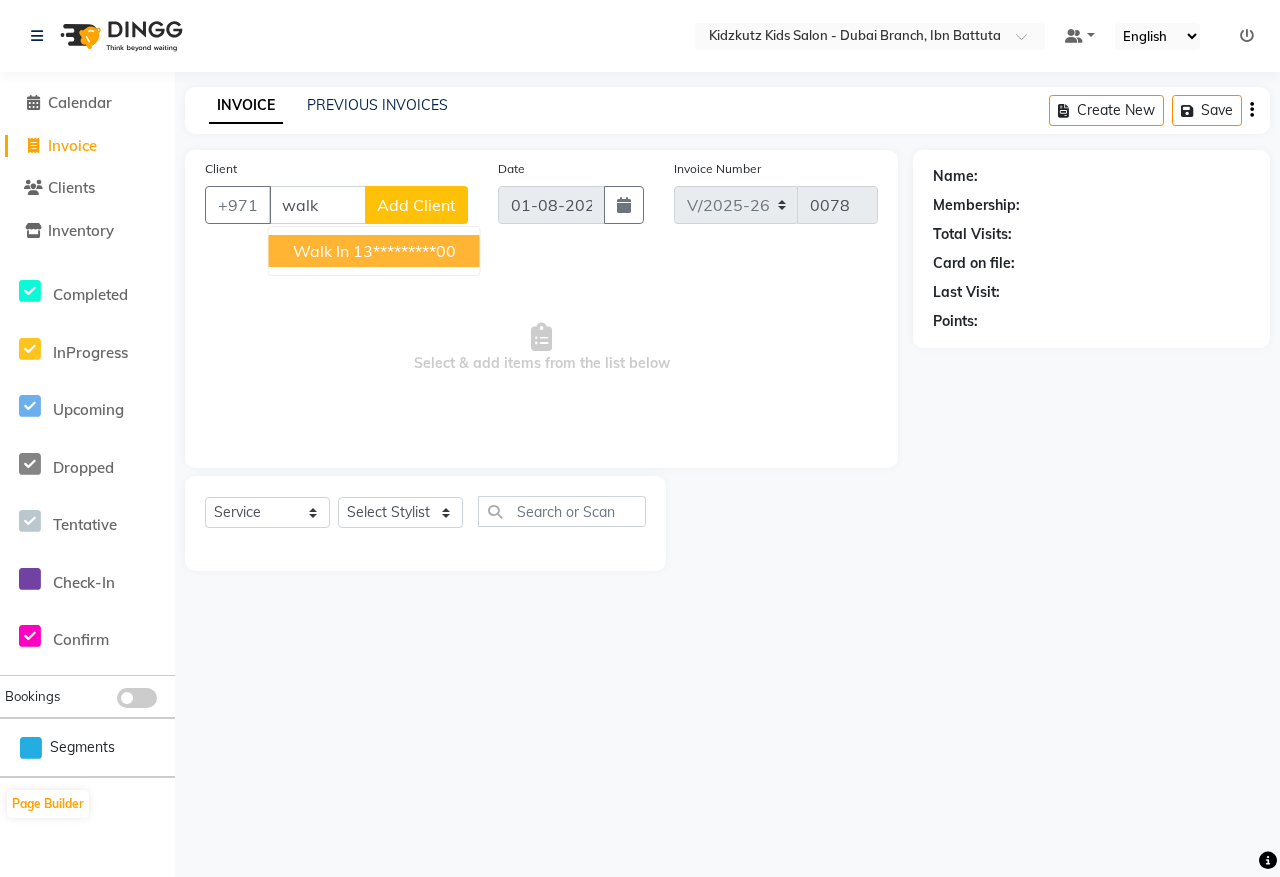 click on "13*********00" at bounding box center [404, 251] 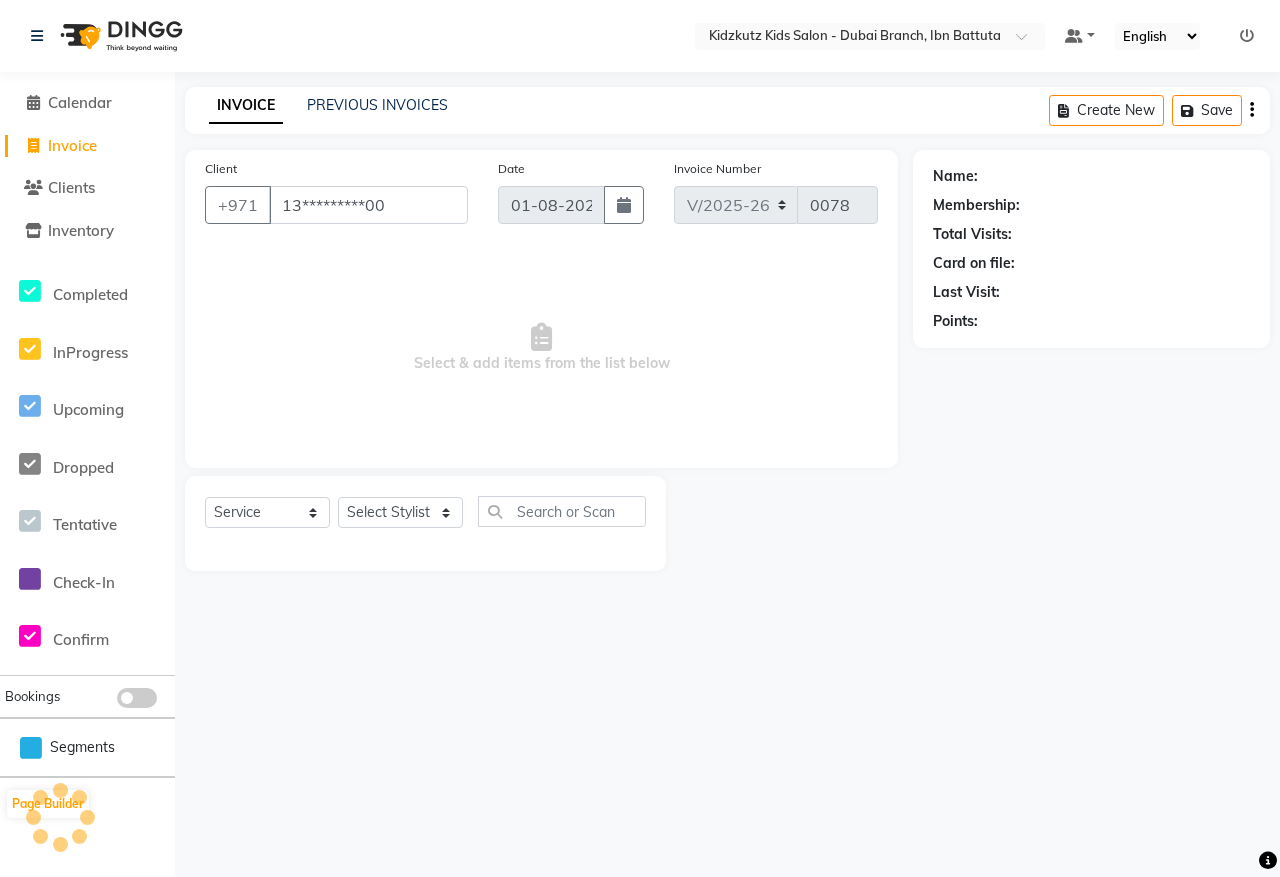 type on "13*********00" 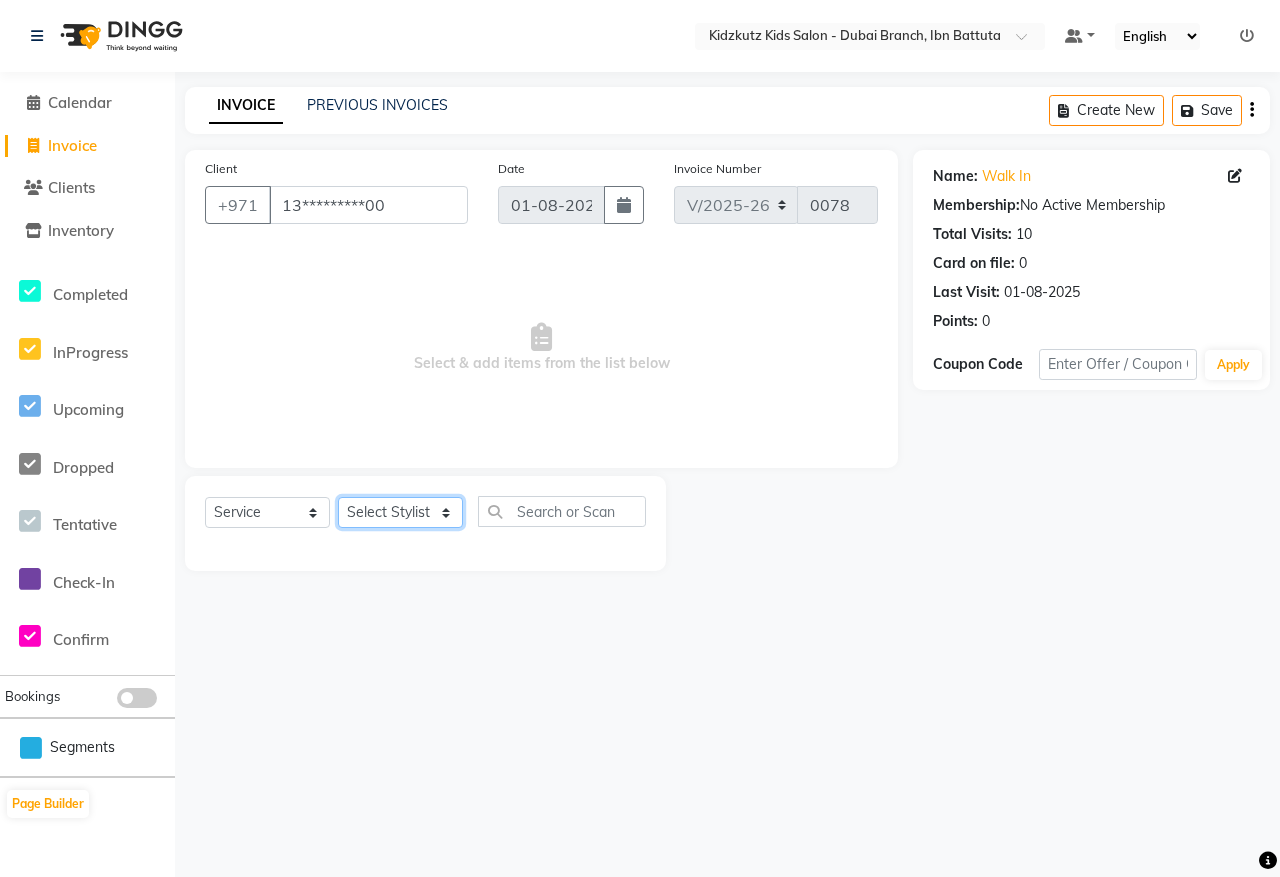 click on "Select Stylist Aris Barber6 Chami Mr. Marwan Sales Sarah Victor Willy" 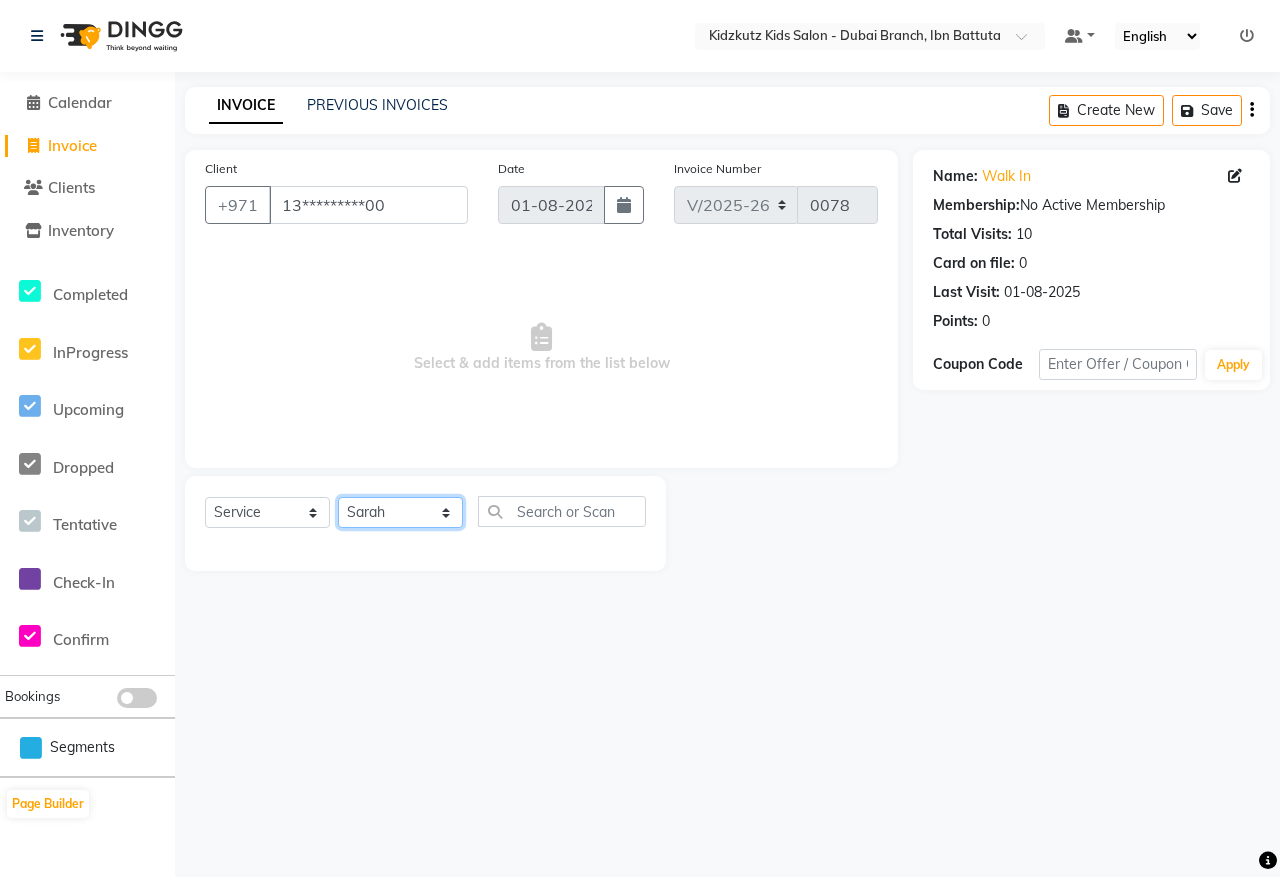 click on "Select Stylist Aris Barber6 Chami Mr. Marwan Sales Sarah Victor Willy" 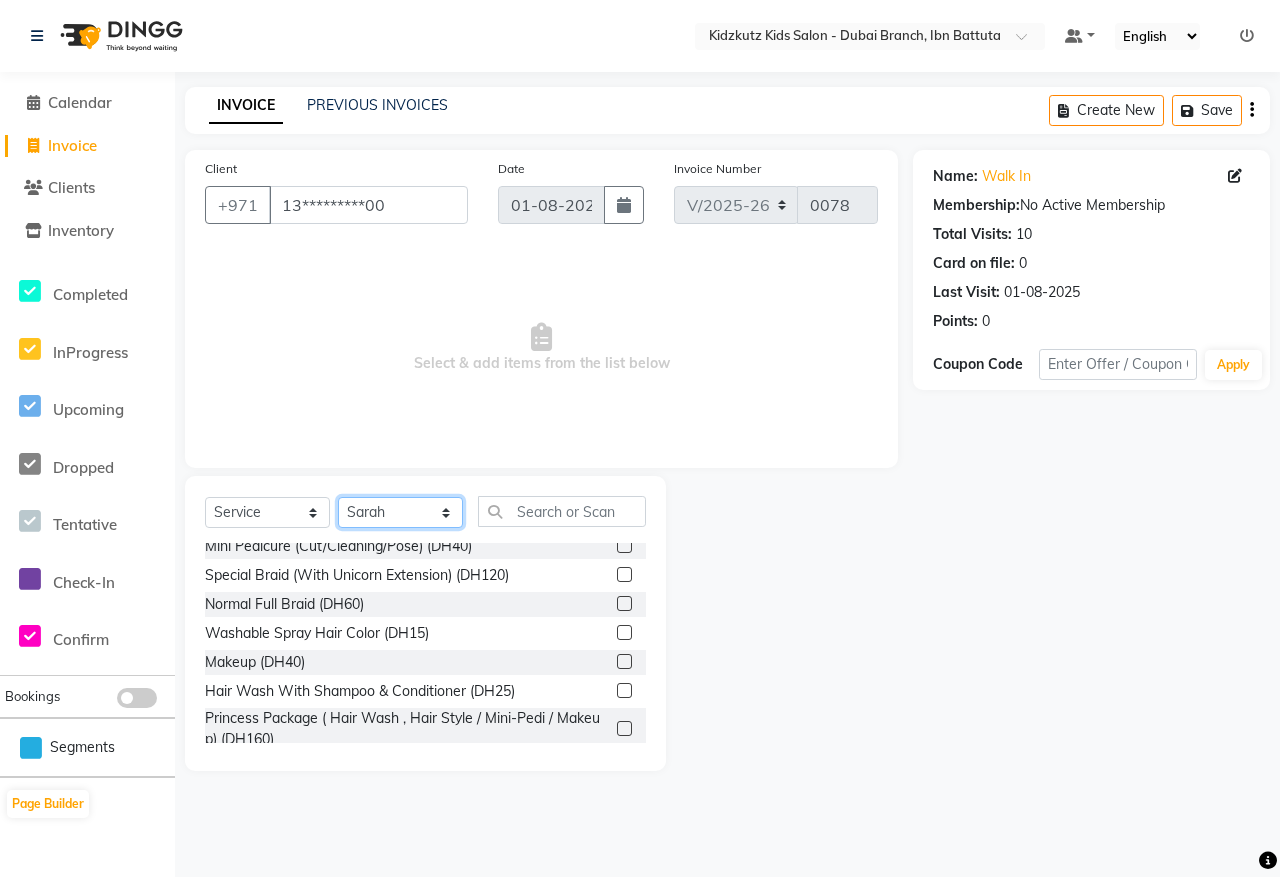 scroll, scrollTop: 392, scrollLeft: 0, axis: vertical 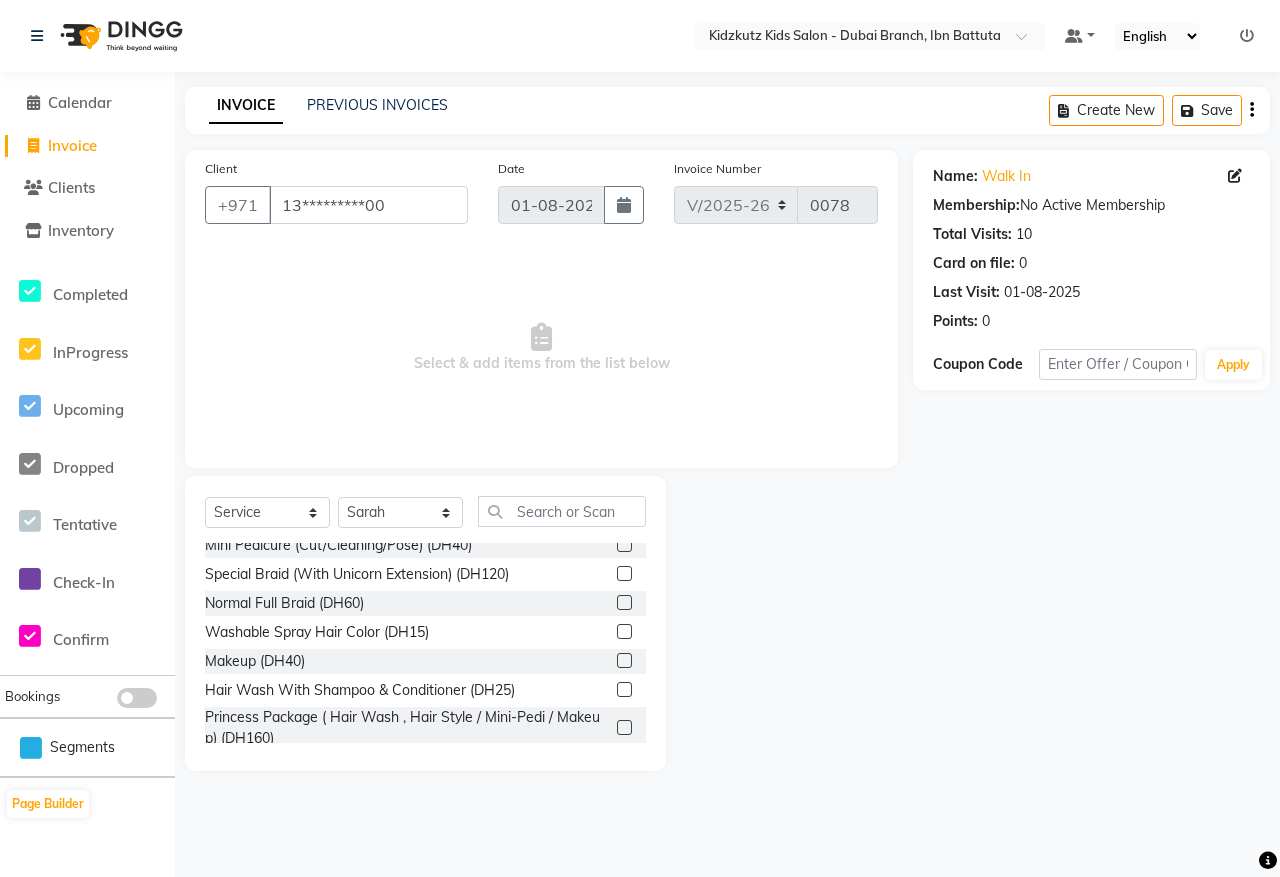 click 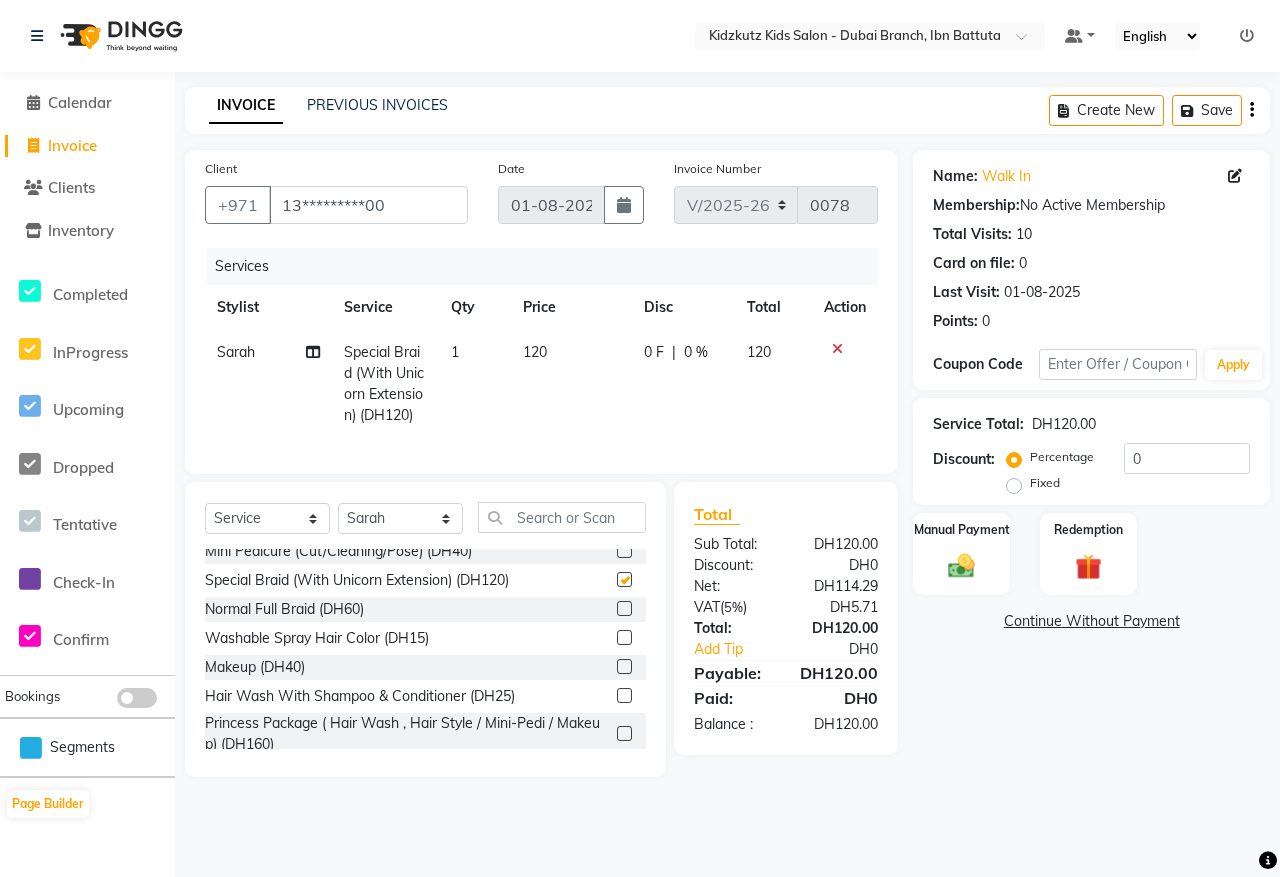 checkbox on "false" 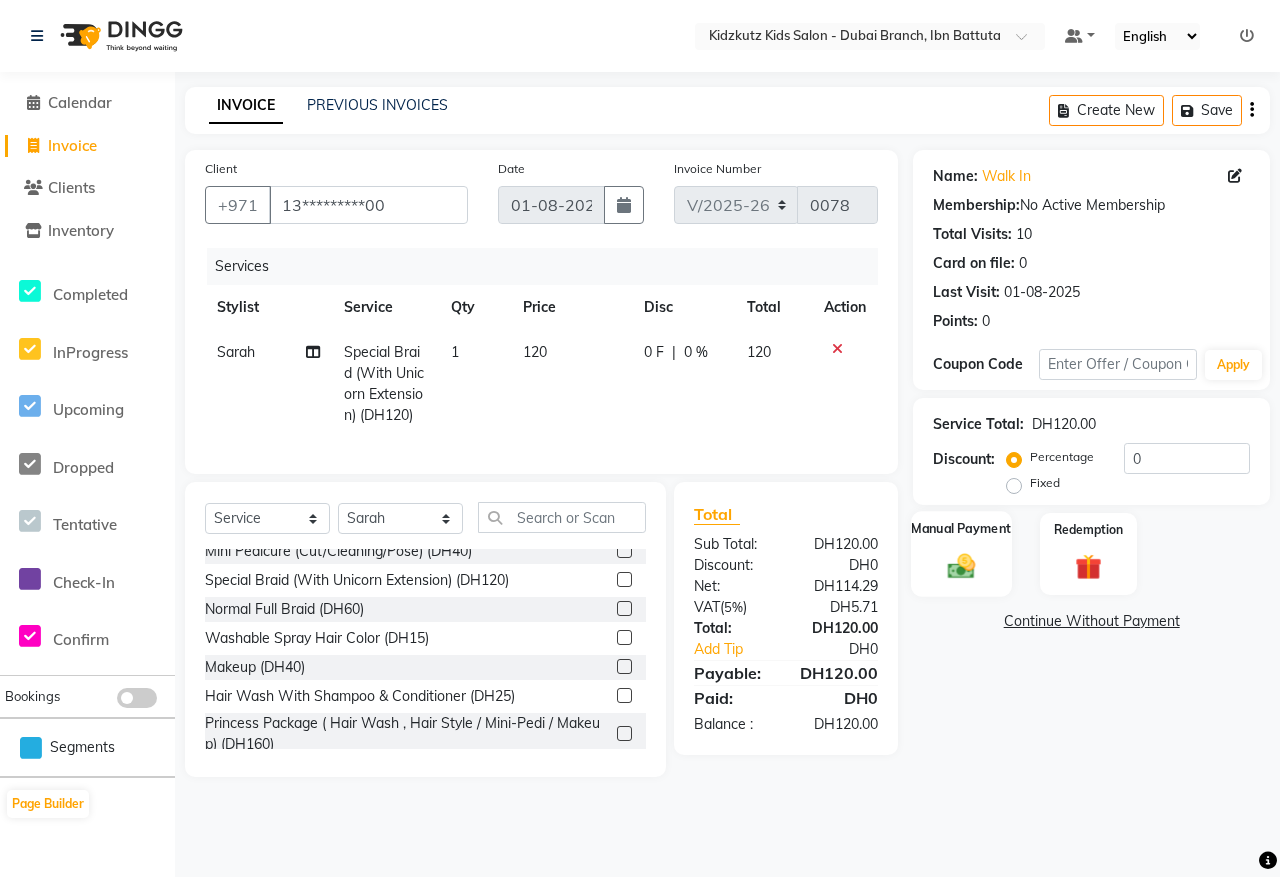 click 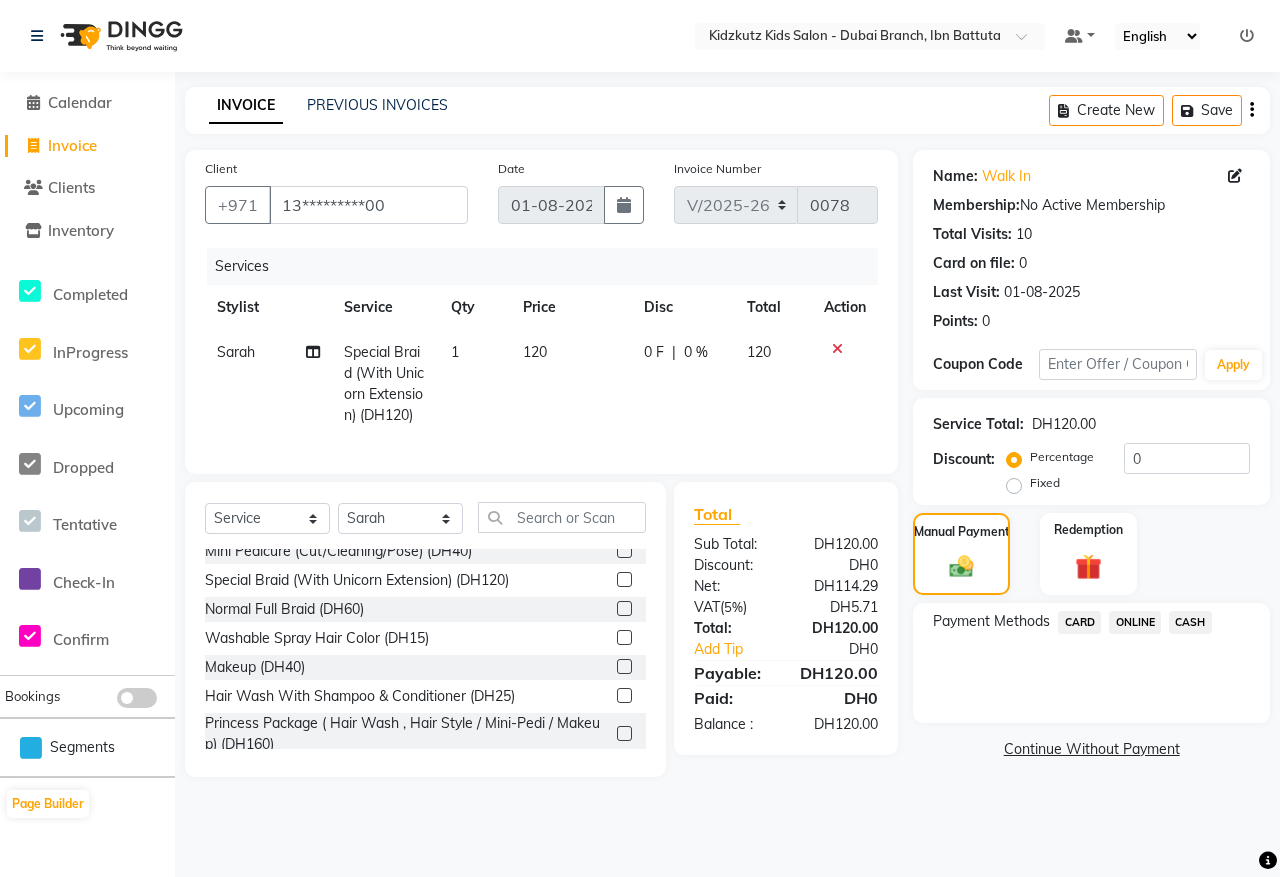 click on "CARD" 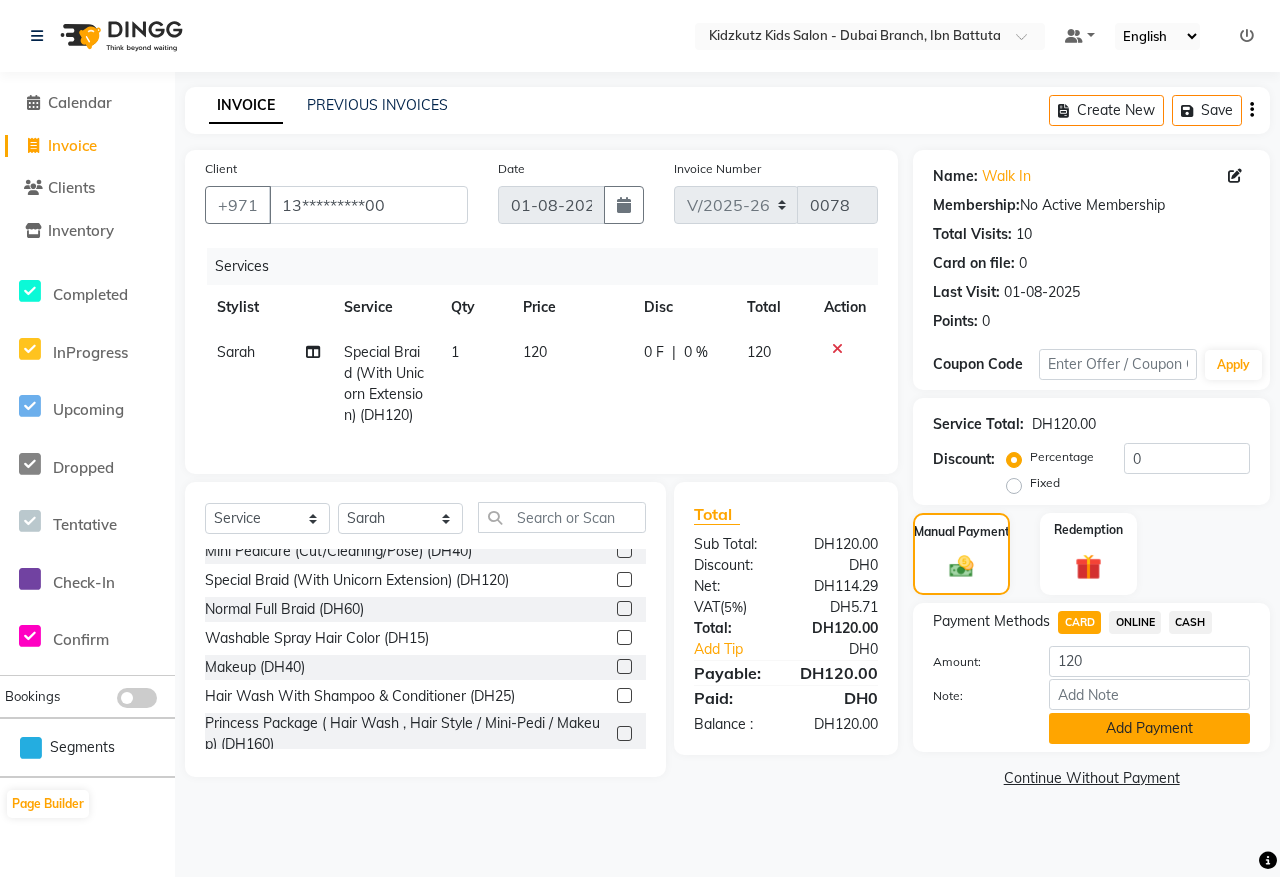 click on "Add Payment" 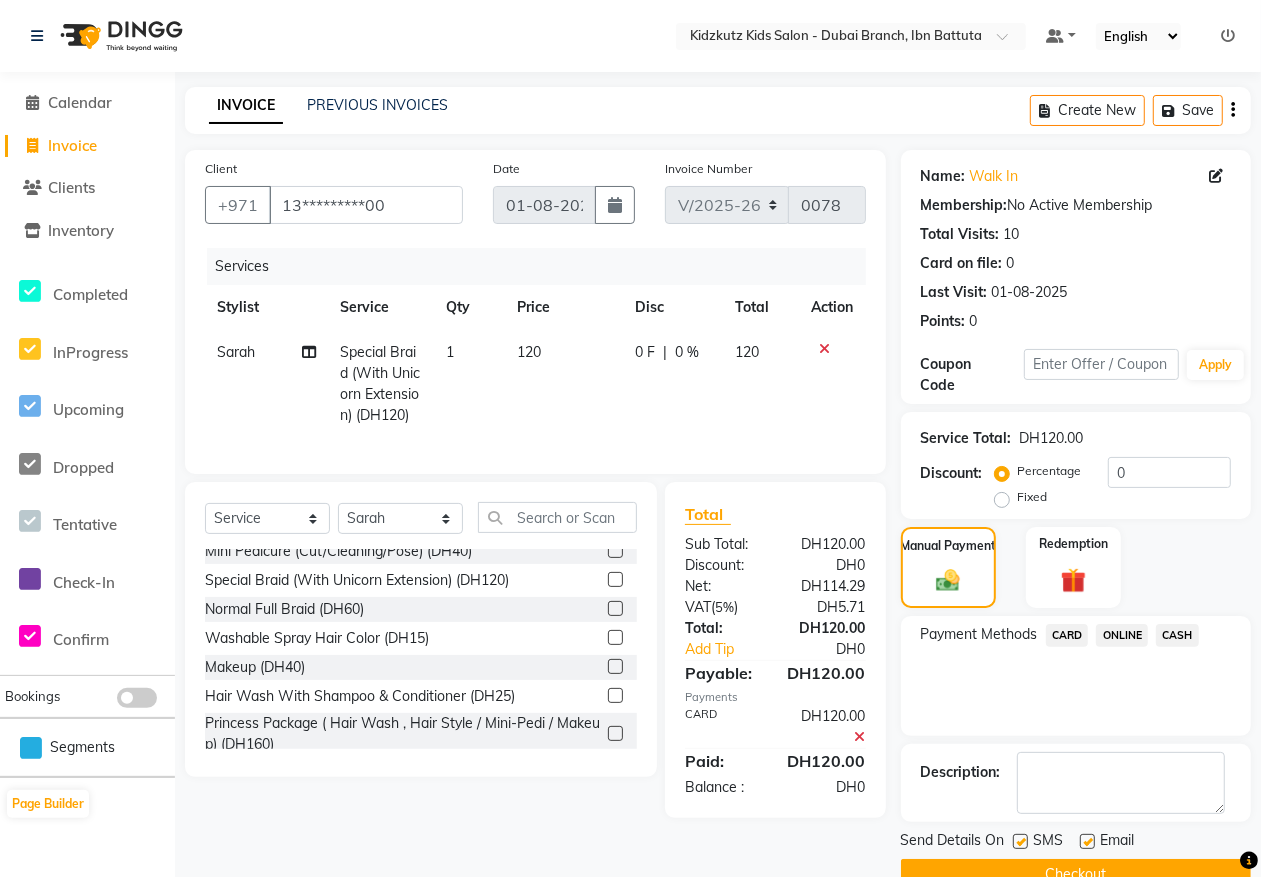 click on "Checkout" 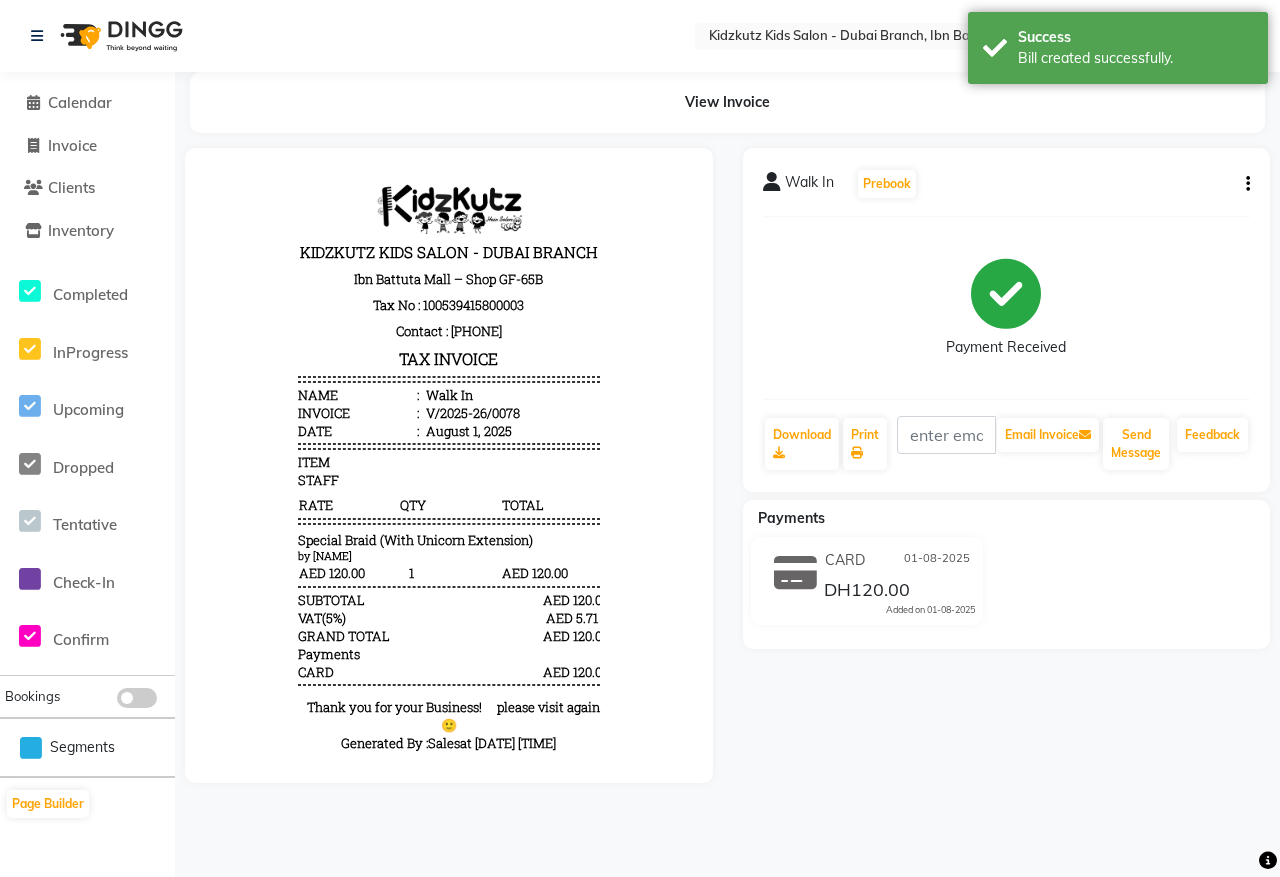 scroll, scrollTop: 0, scrollLeft: 0, axis: both 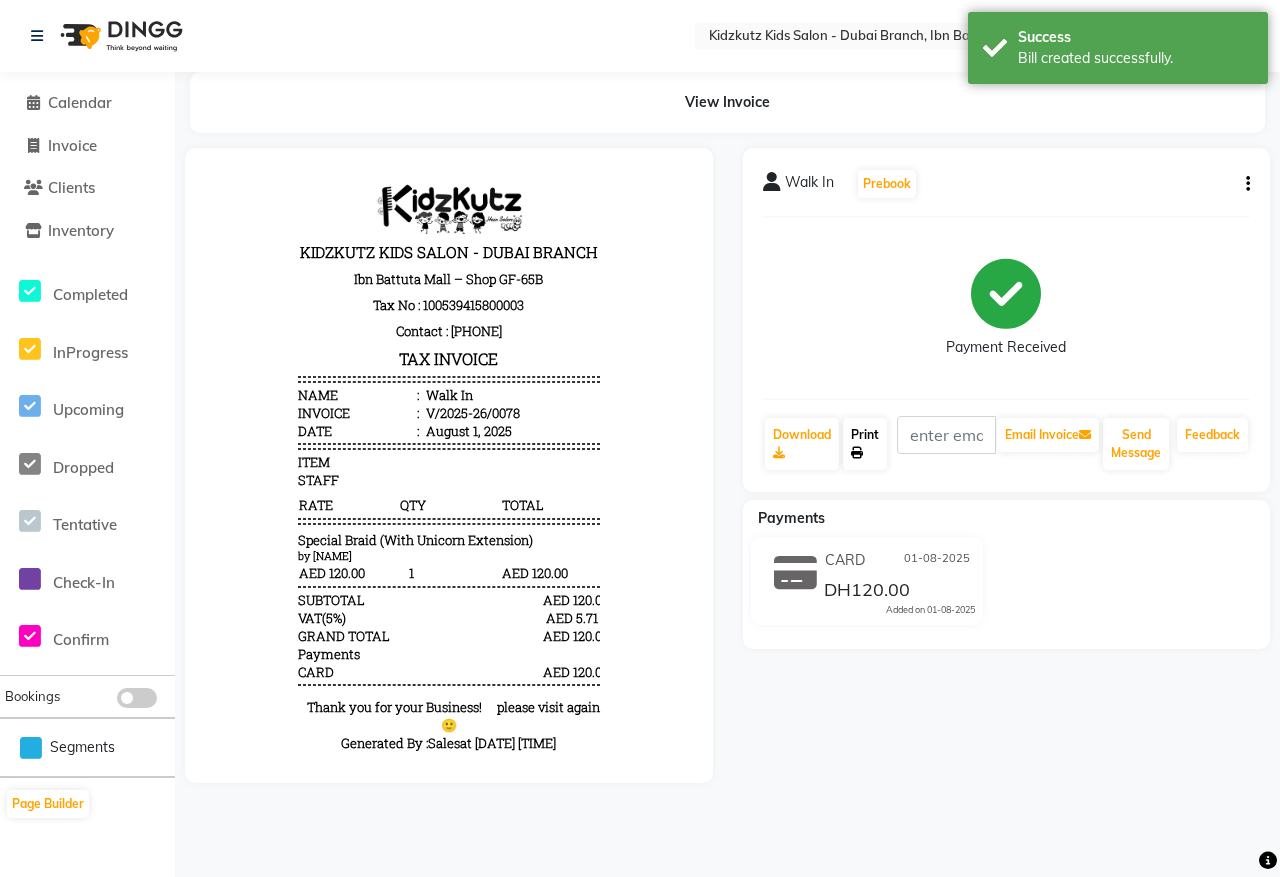 click 